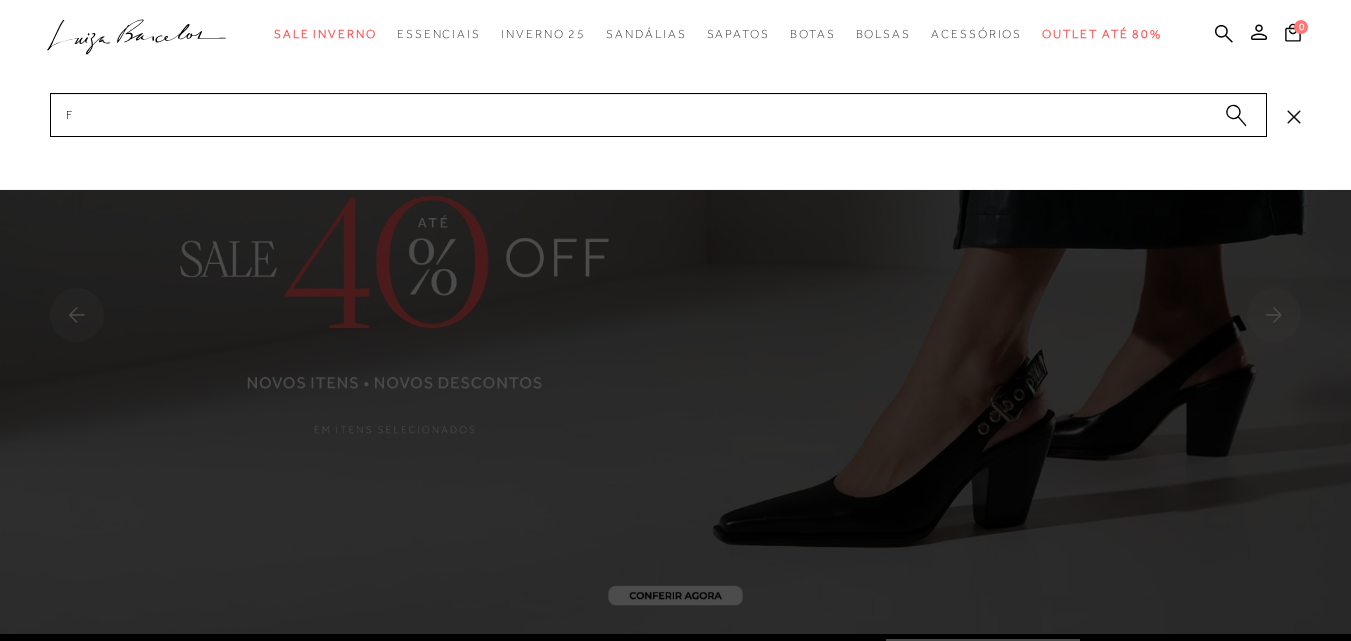 scroll, scrollTop: 0, scrollLeft: 0, axis: both 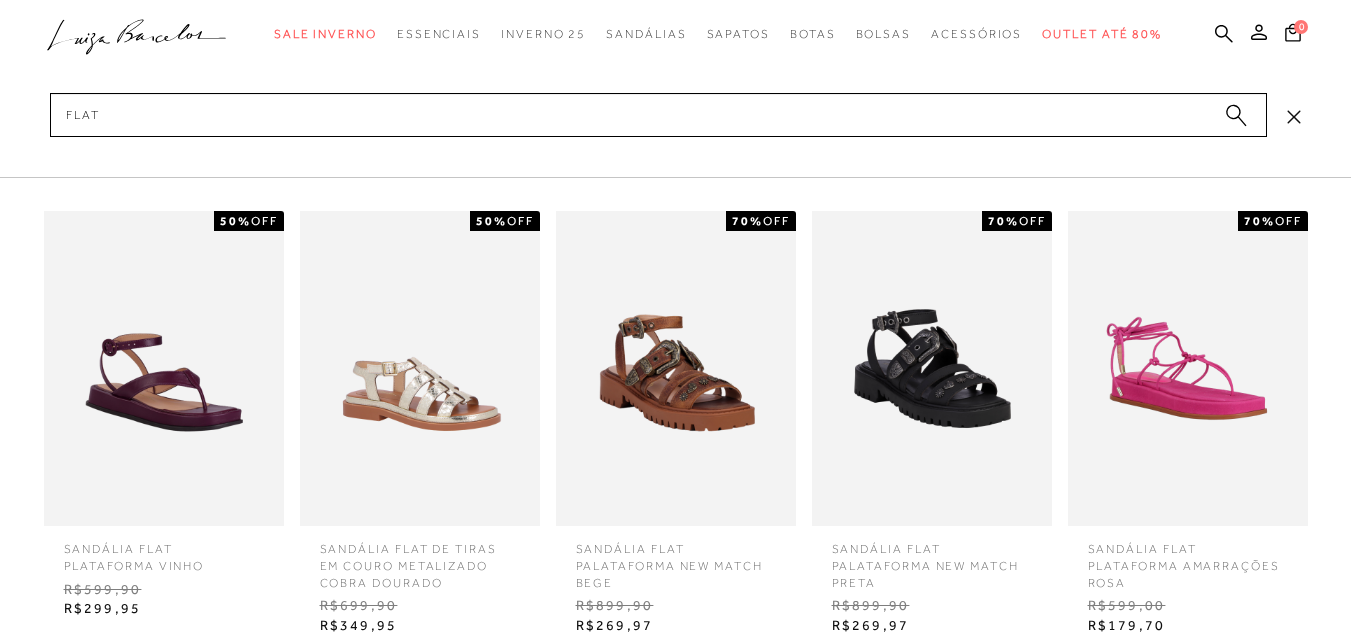 drag, startPoint x: 92, startPoint y: 113, endPoint x: 0, endPoint y: 116, distance: 92.0489 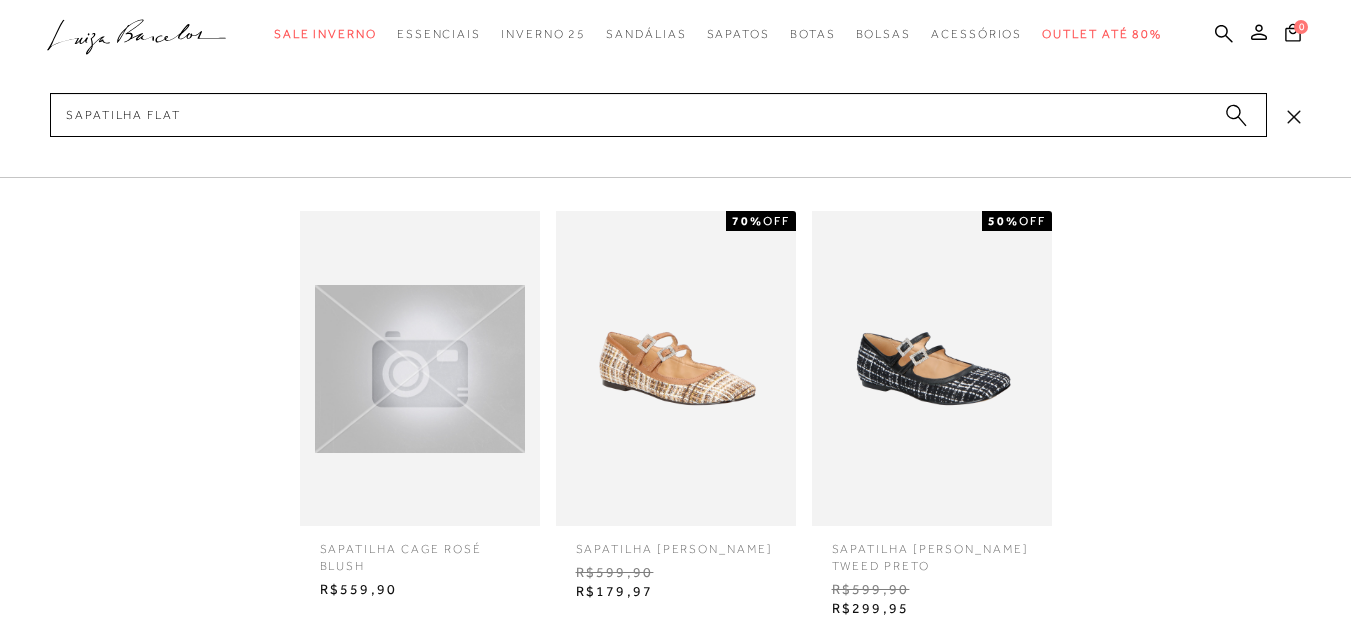 type on "sapatilha flat" 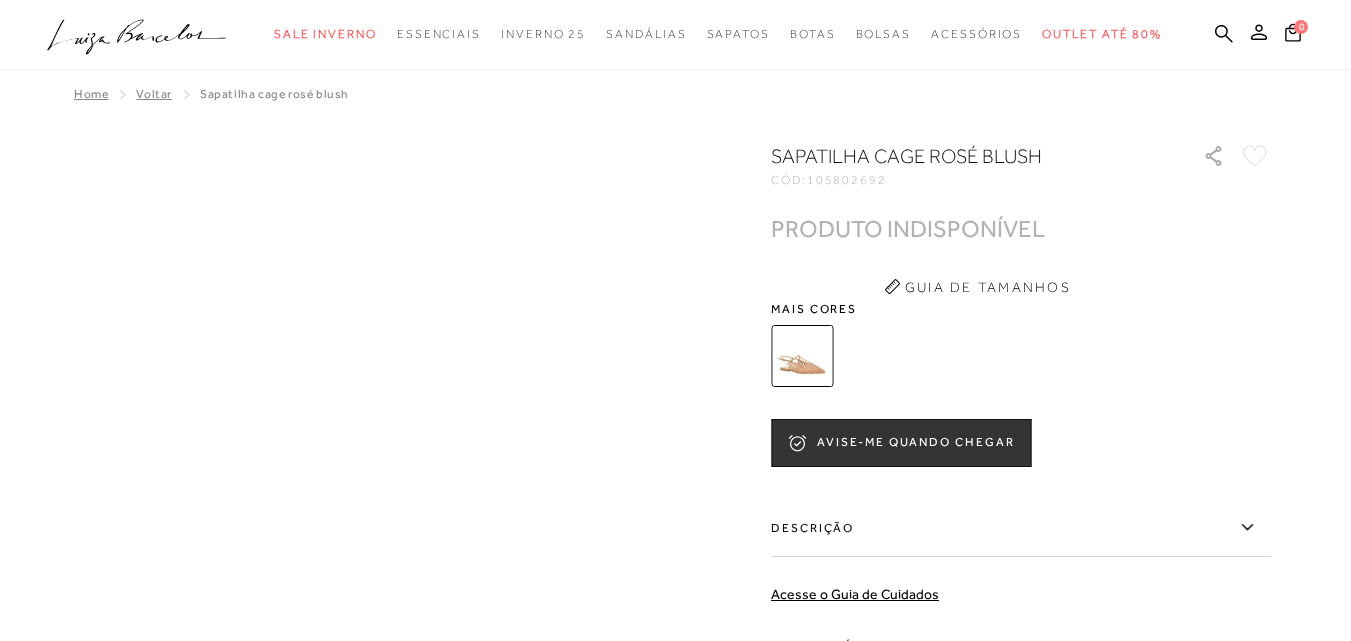 scroll, scrollTop: 0, scrollLeft: 0, axis: both 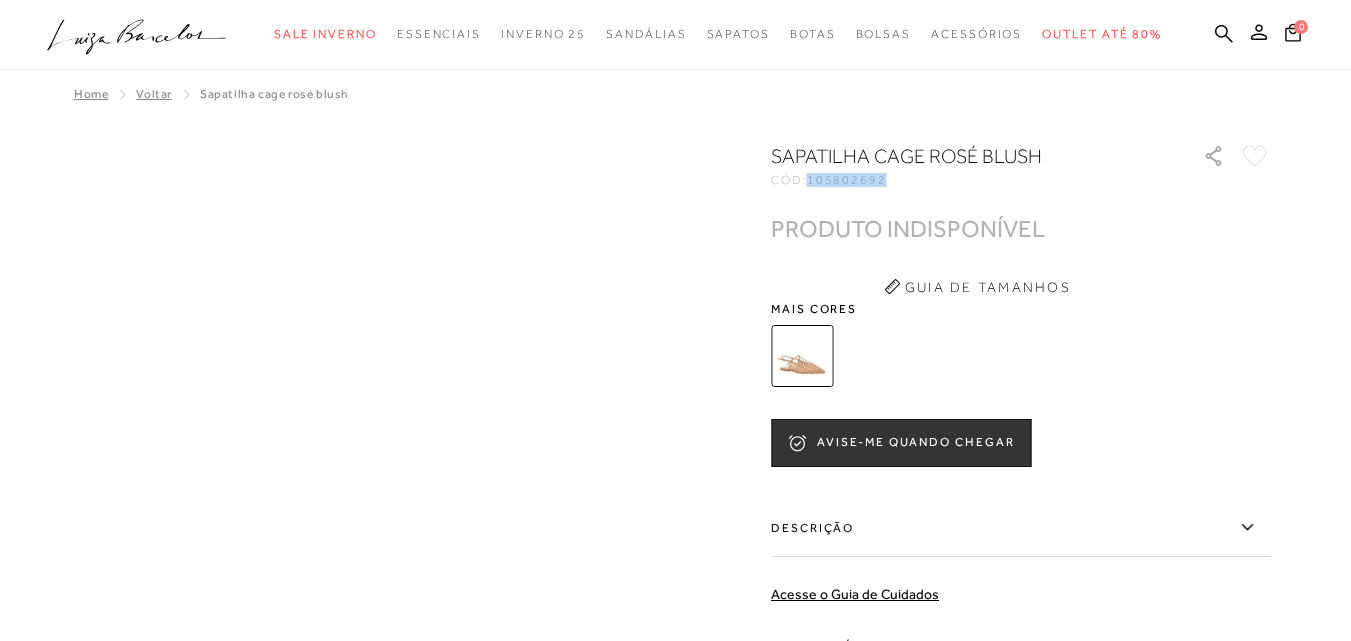 click on "105802692" at bounding box center (847, 180) 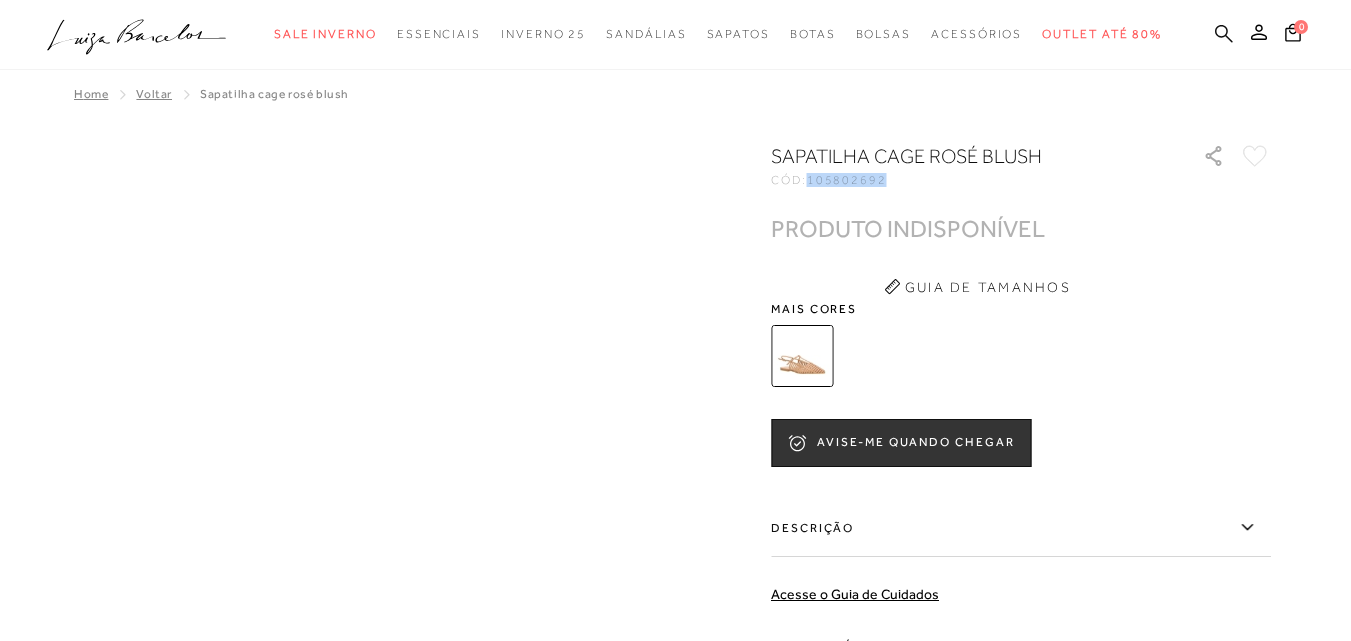 click 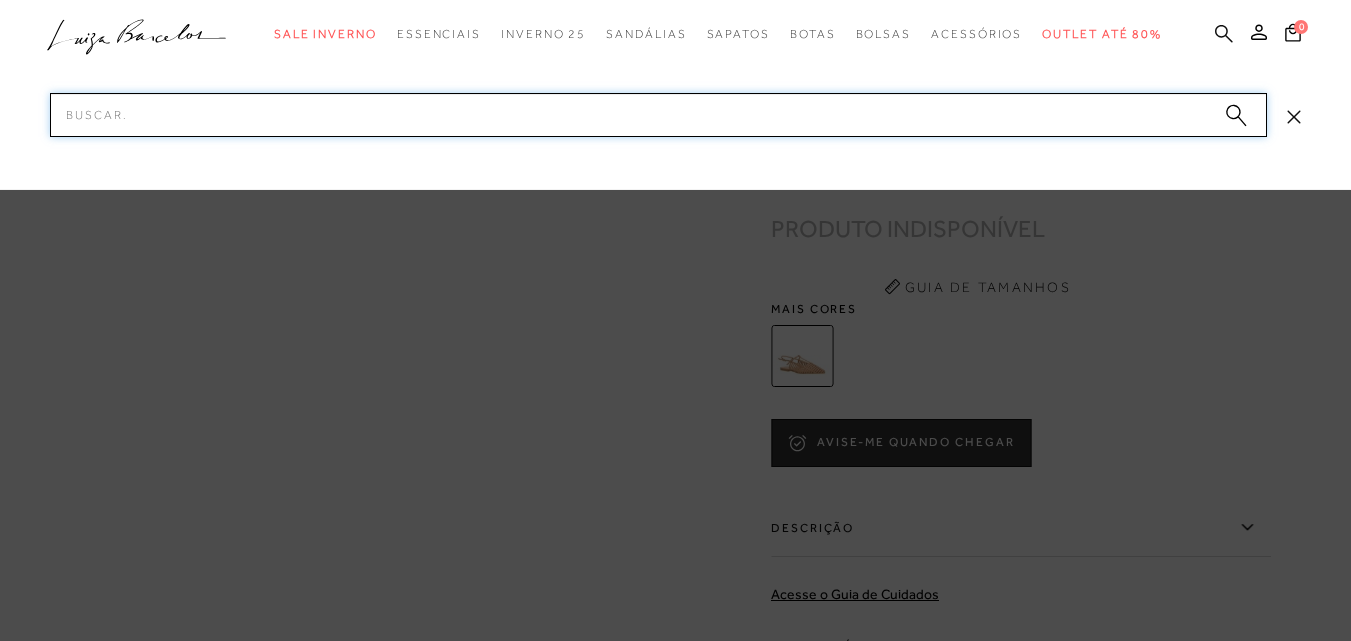 paste on "115300463" 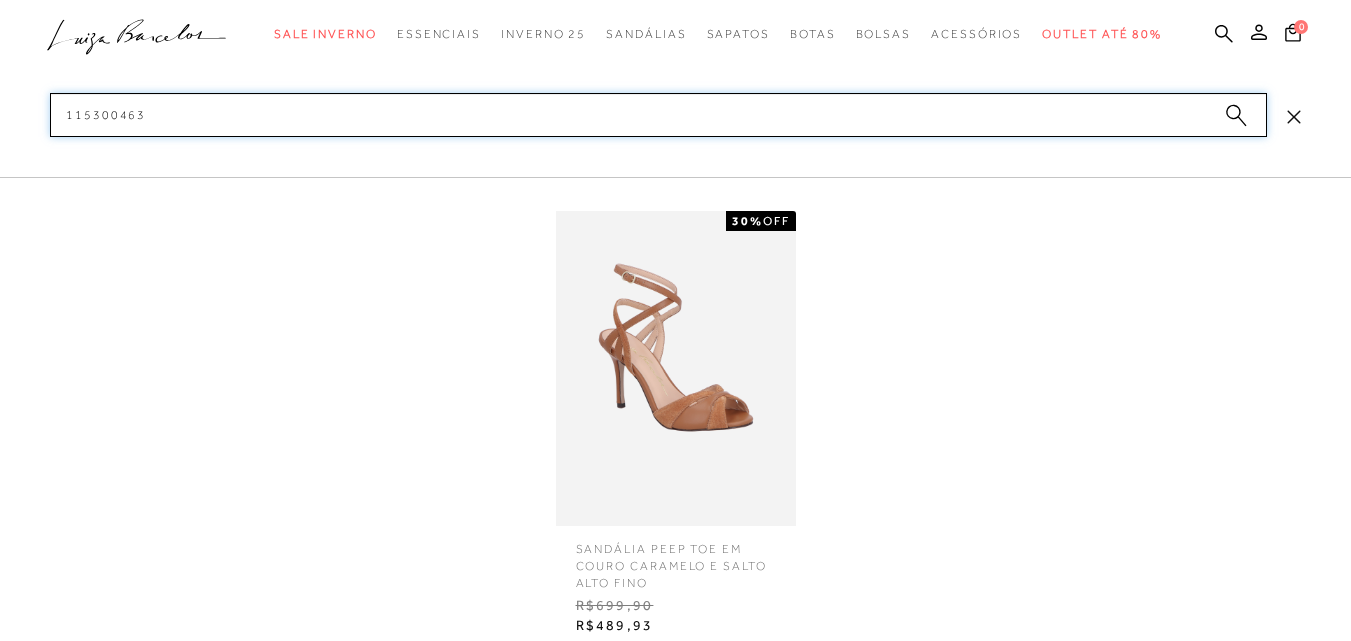 type on "115300463" 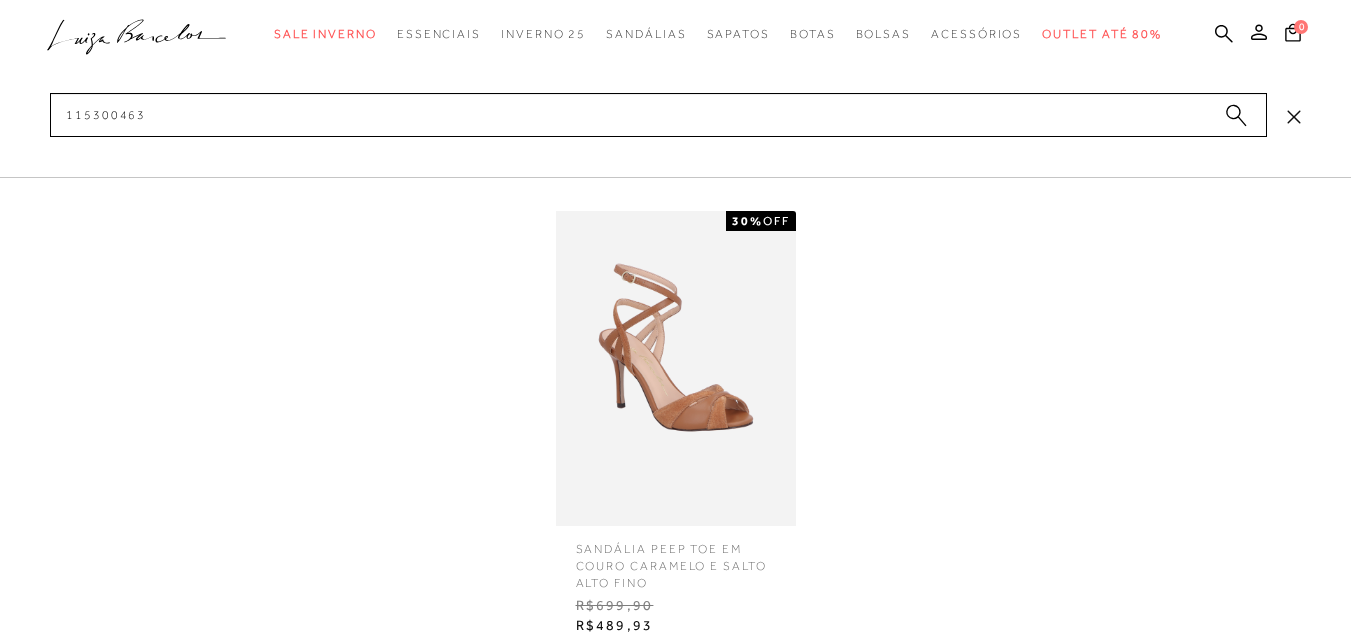 click at bounding box center [676, 368] 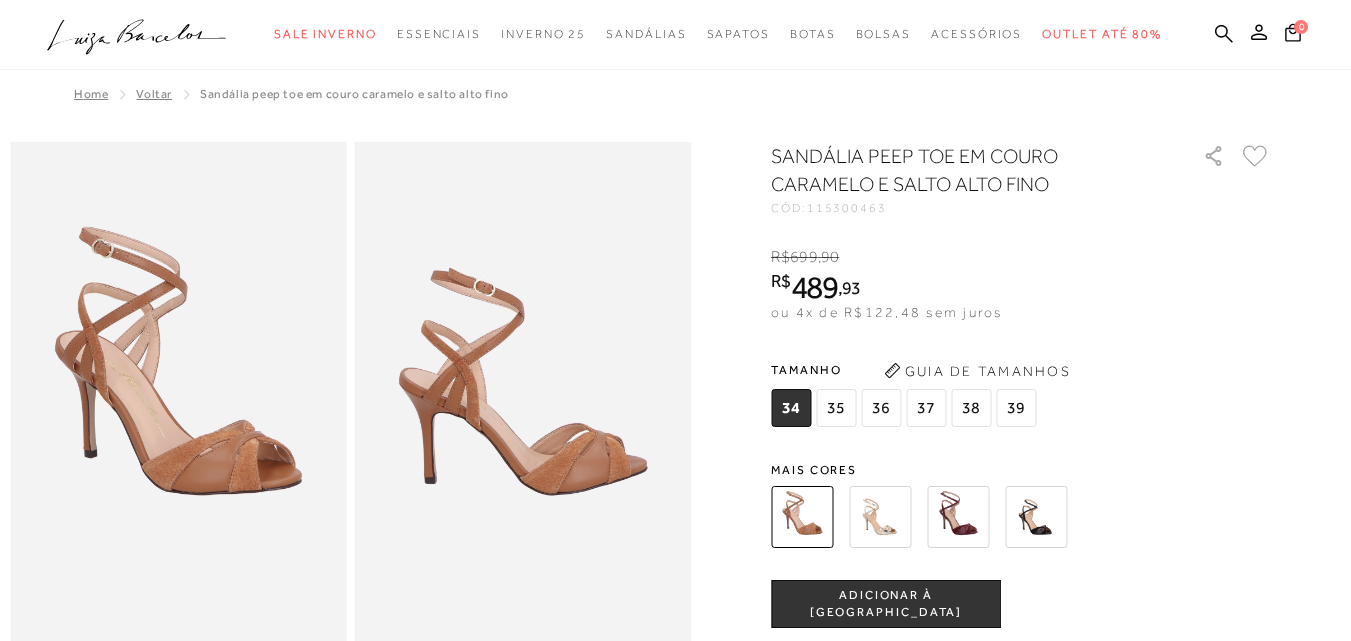 scroll, scrollTop: 0, scrollLeft: 0, axis: both 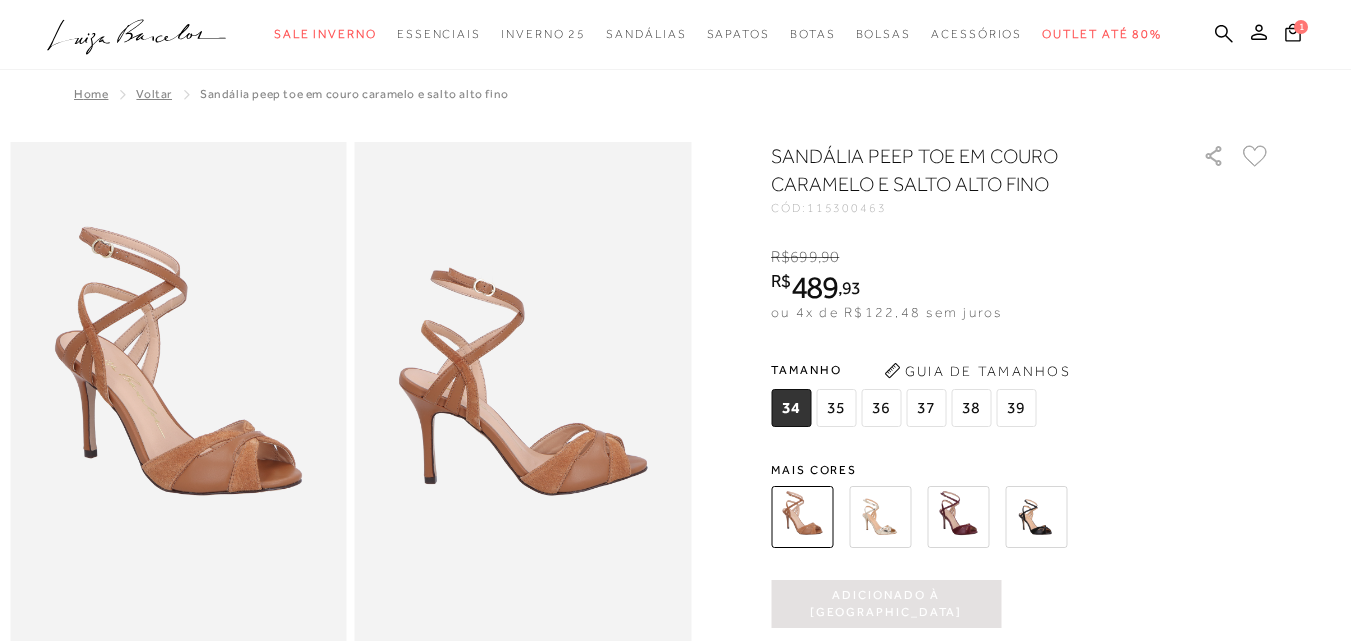 type 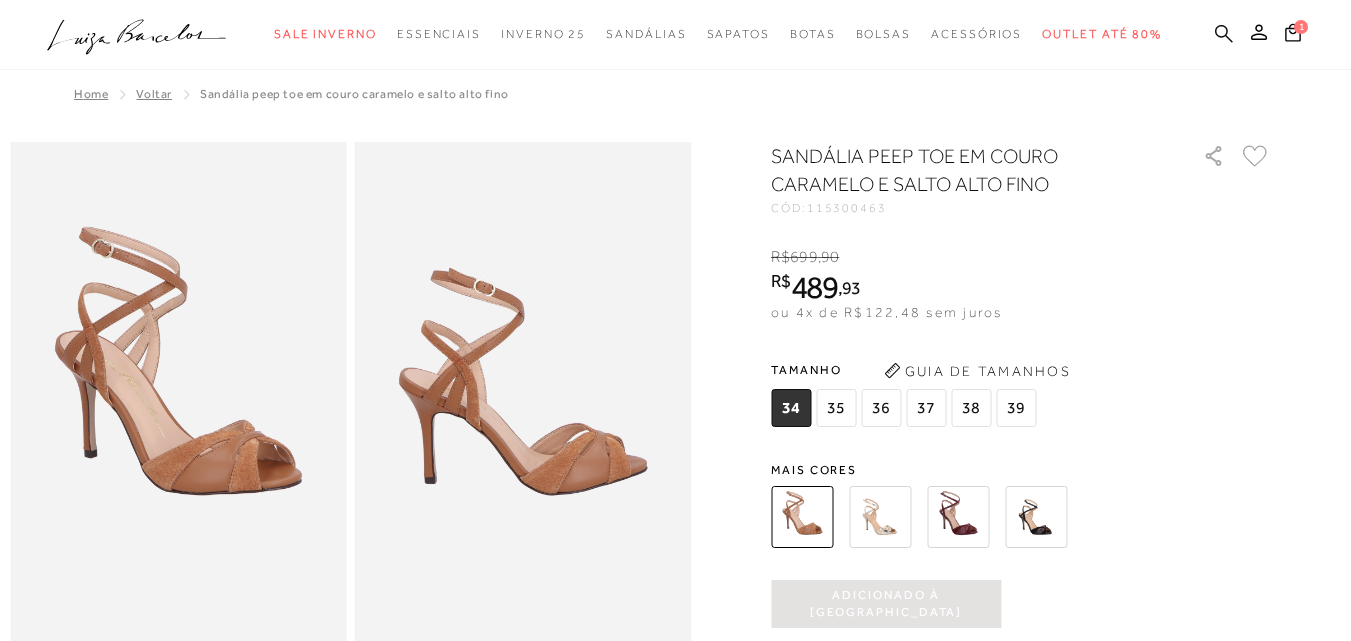 click 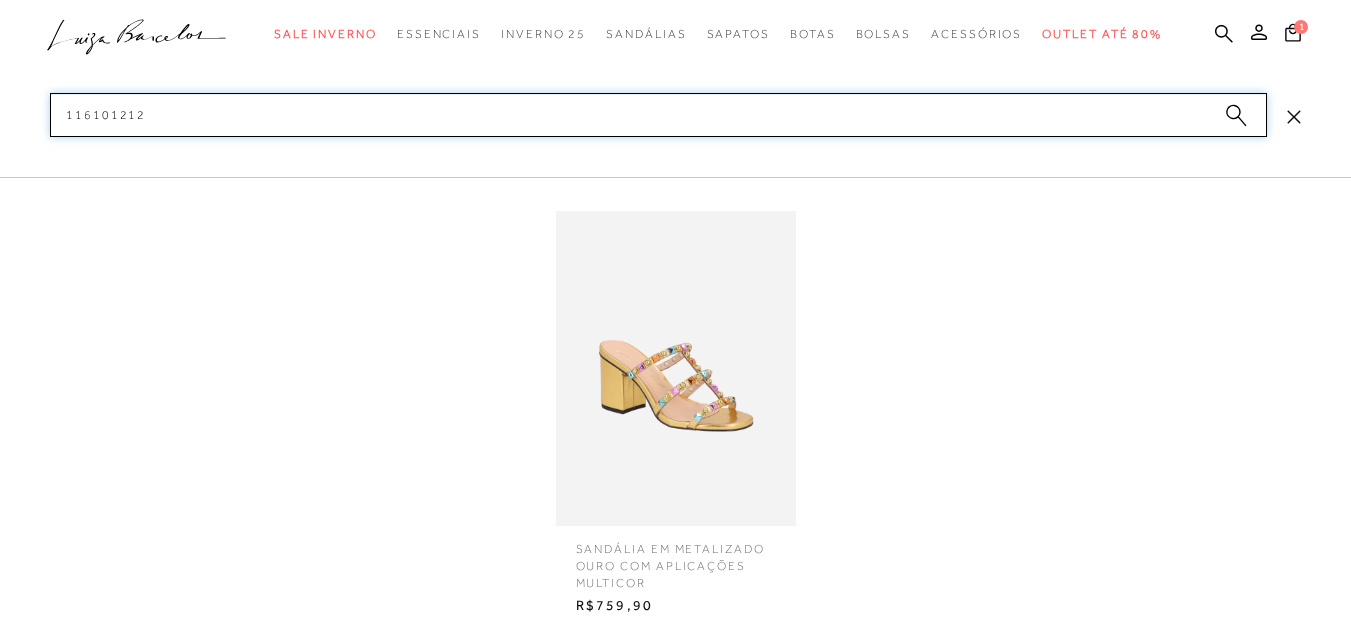 type on "116101212" 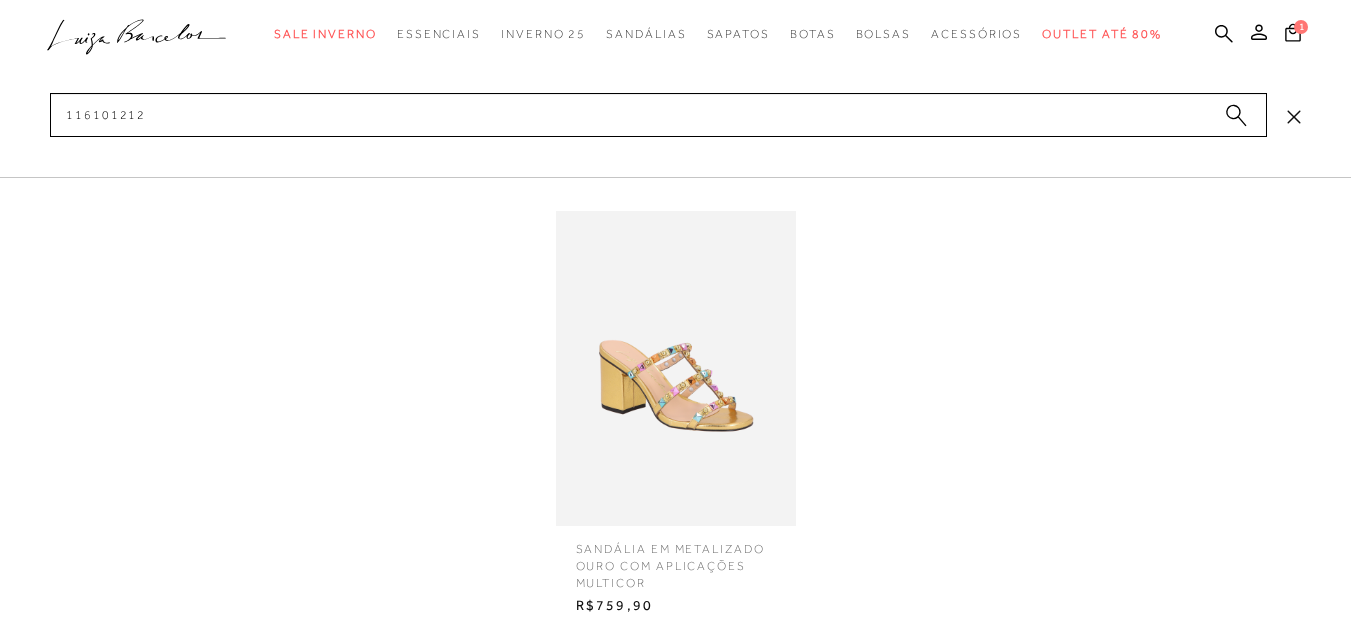 click at bounding box center [676, 368] 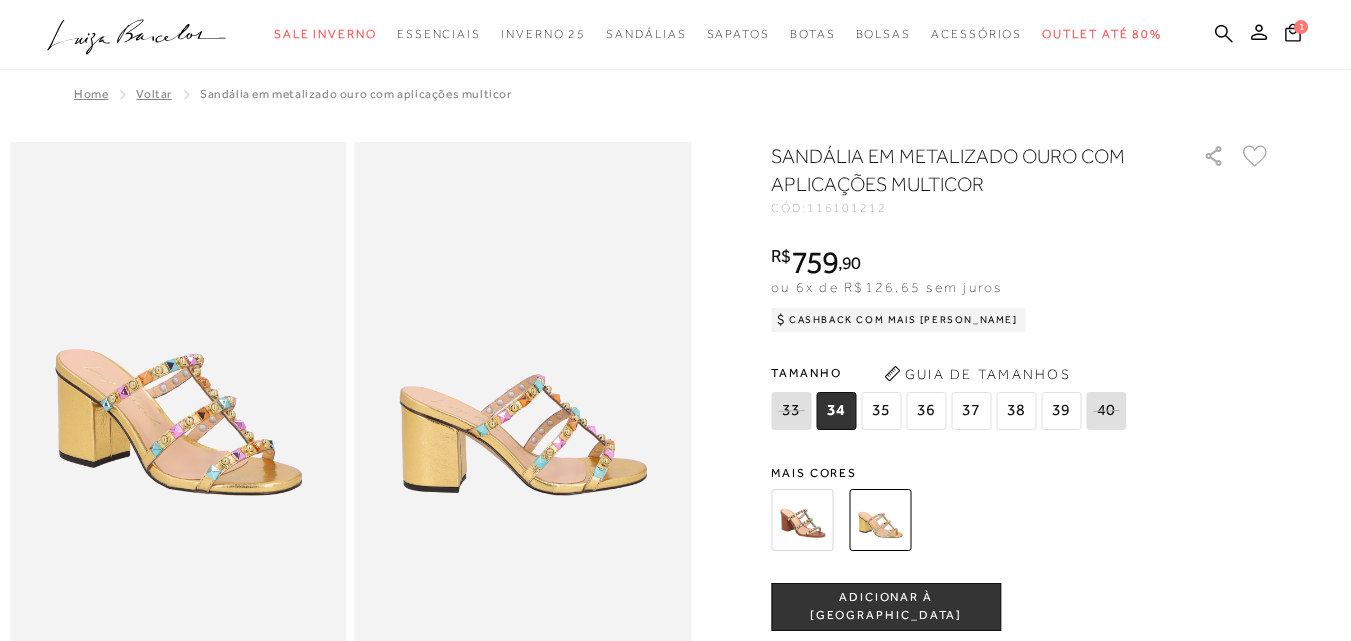 scroll, scrollTop: 0, scrollLeft: 0, axis: both 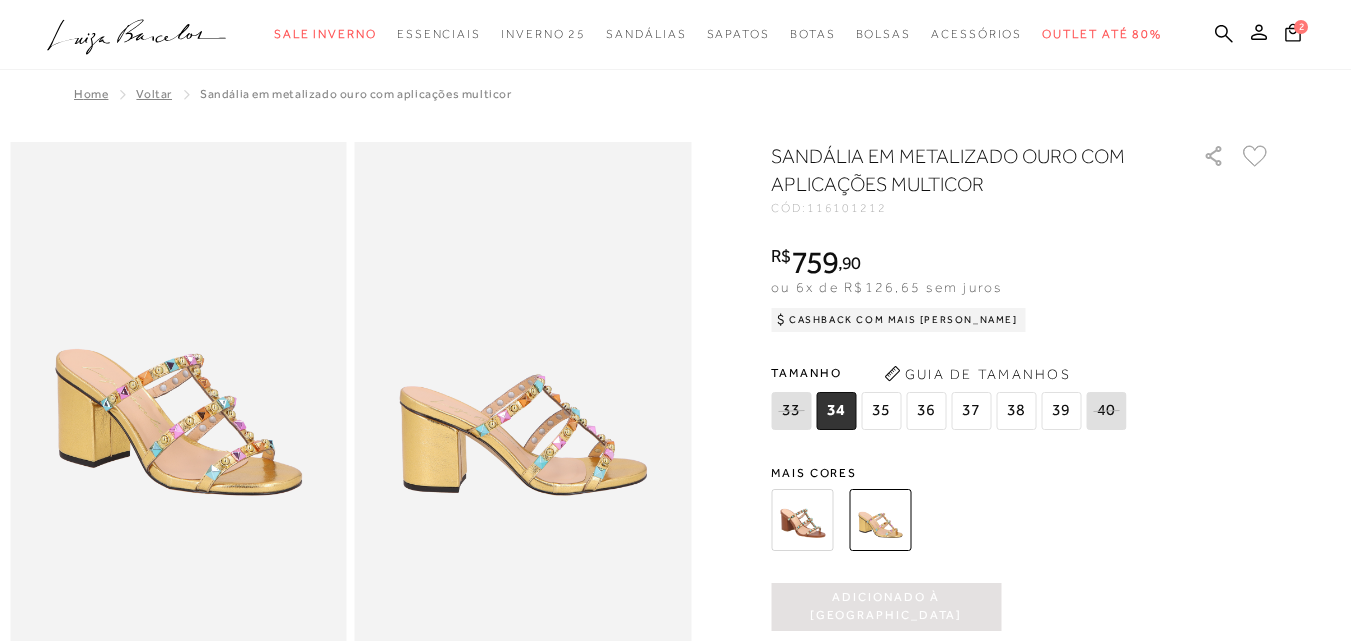type 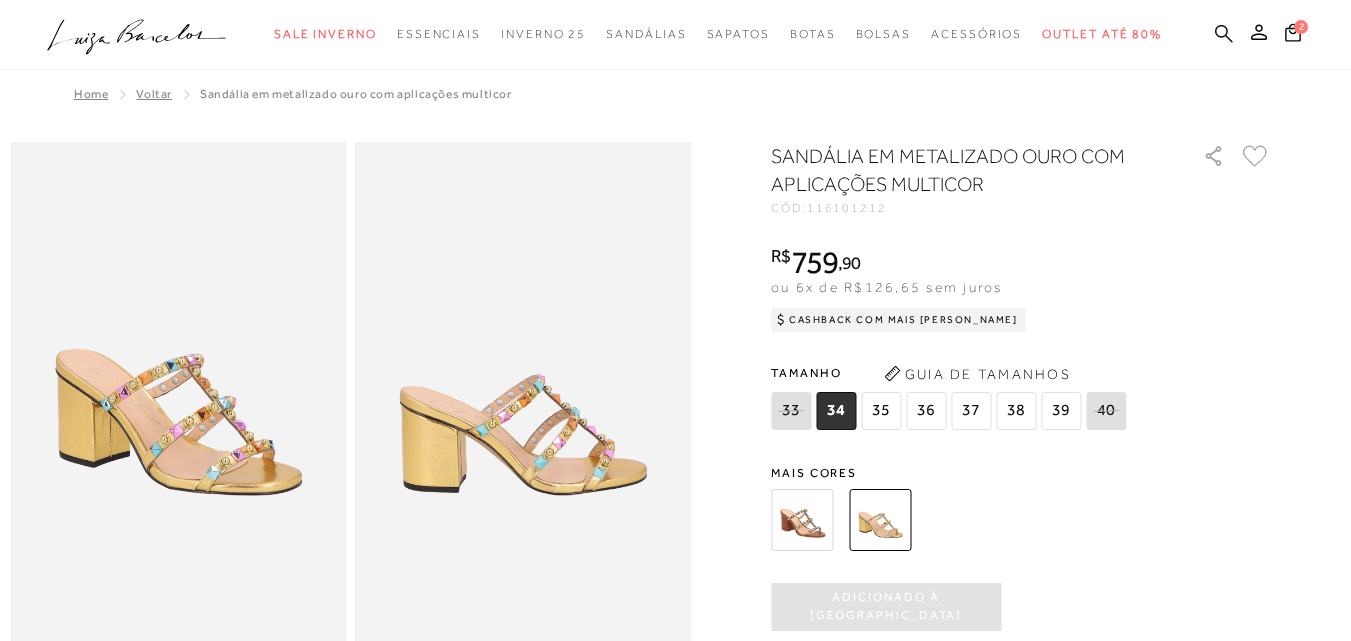 click 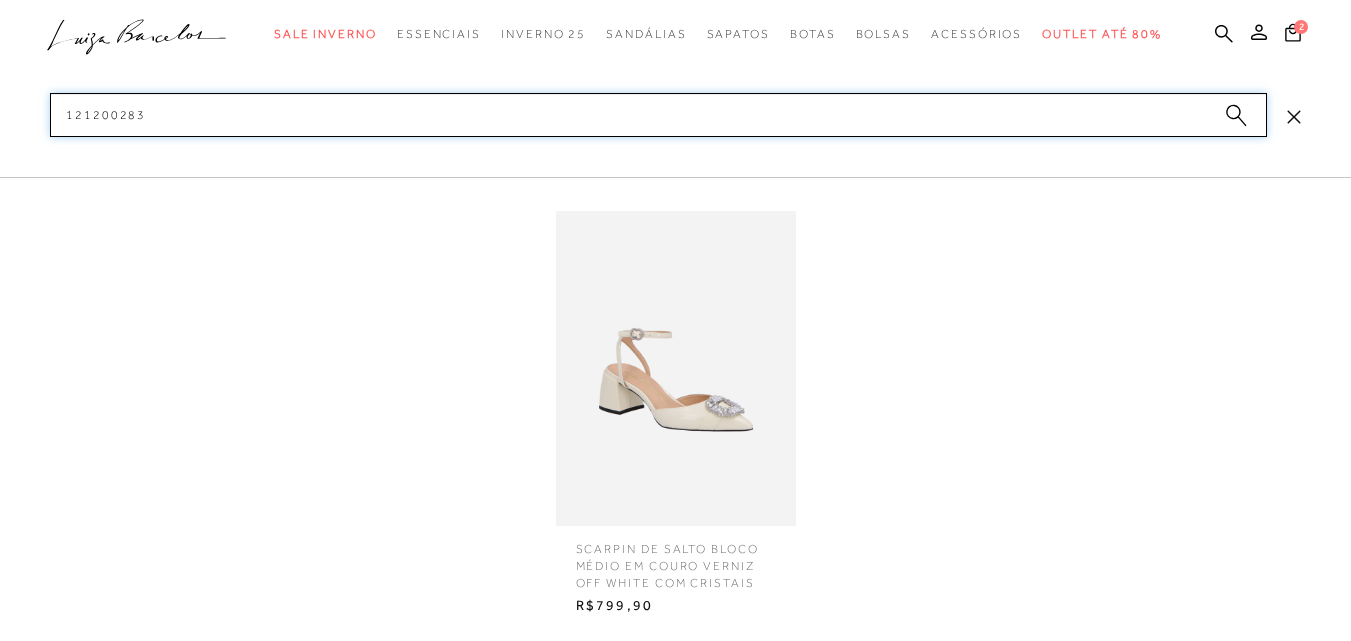 type on "121200283" 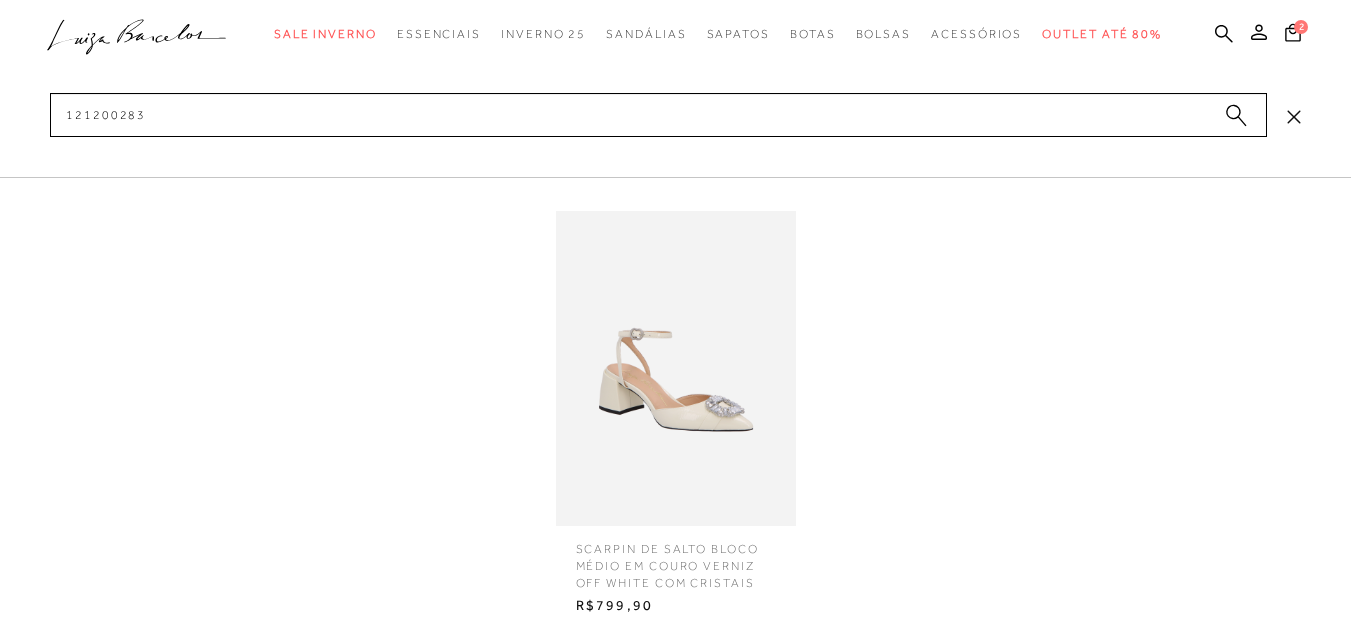 click at bounding box center (676, 368) 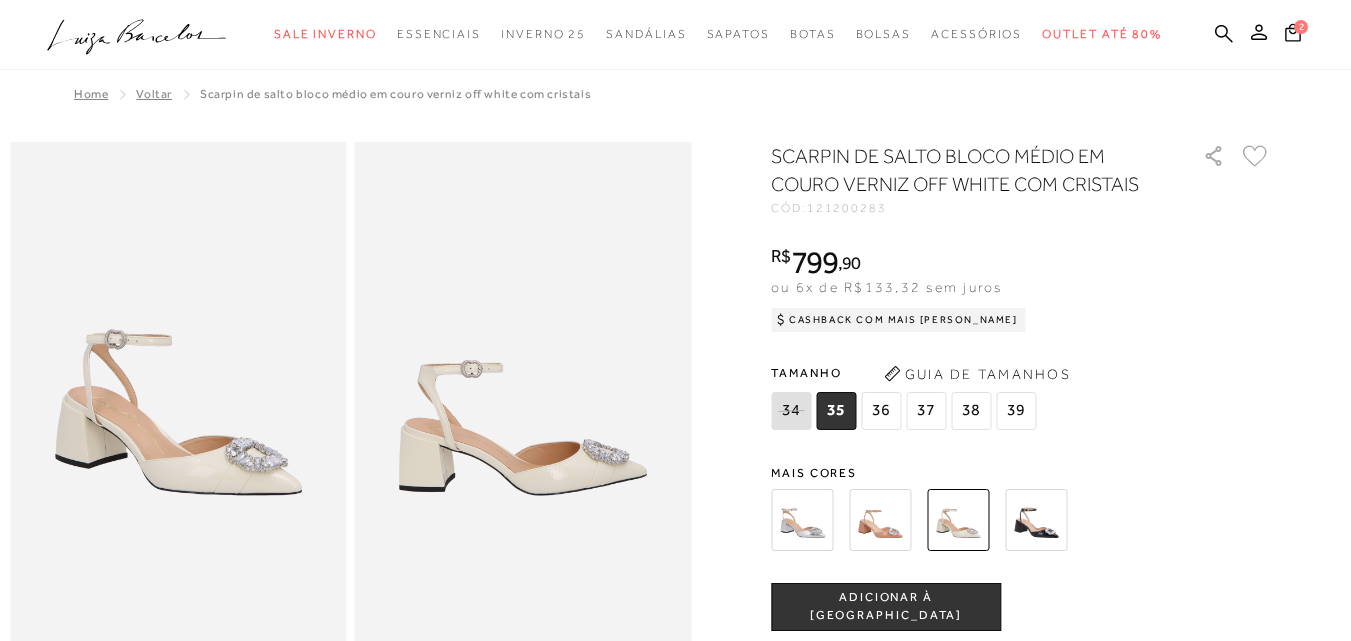 scroll, scrollTop: 0, scrollLeft: 0, axis: both 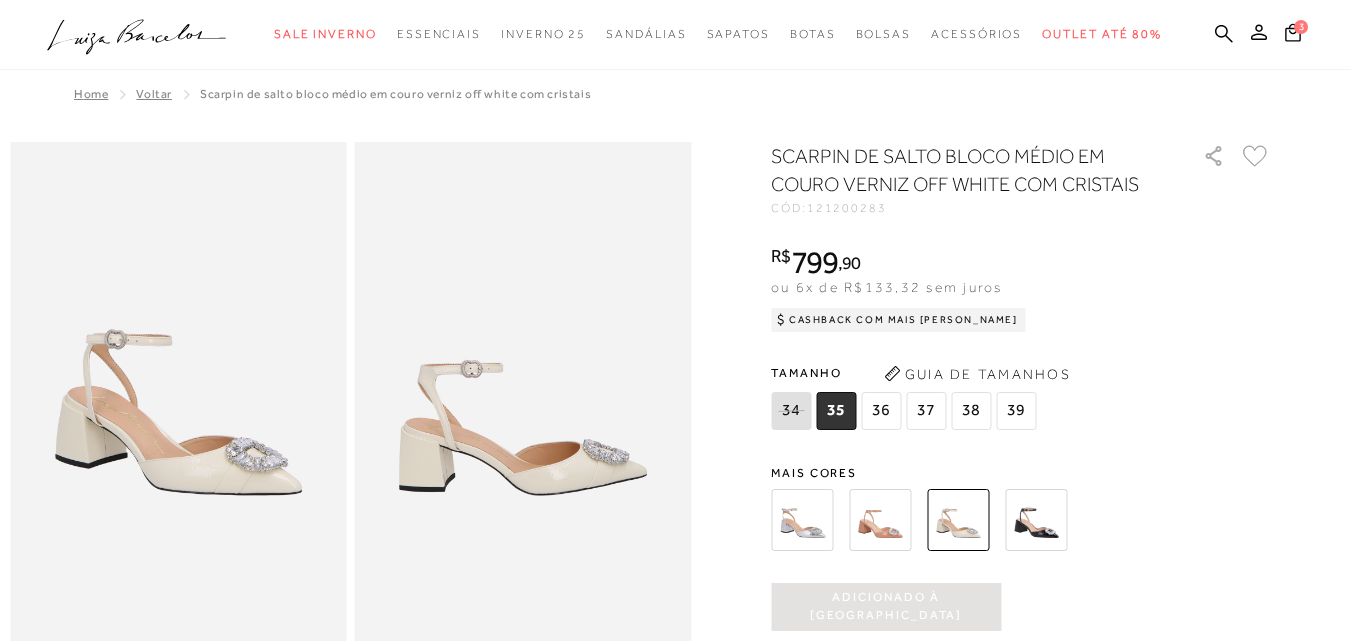 type 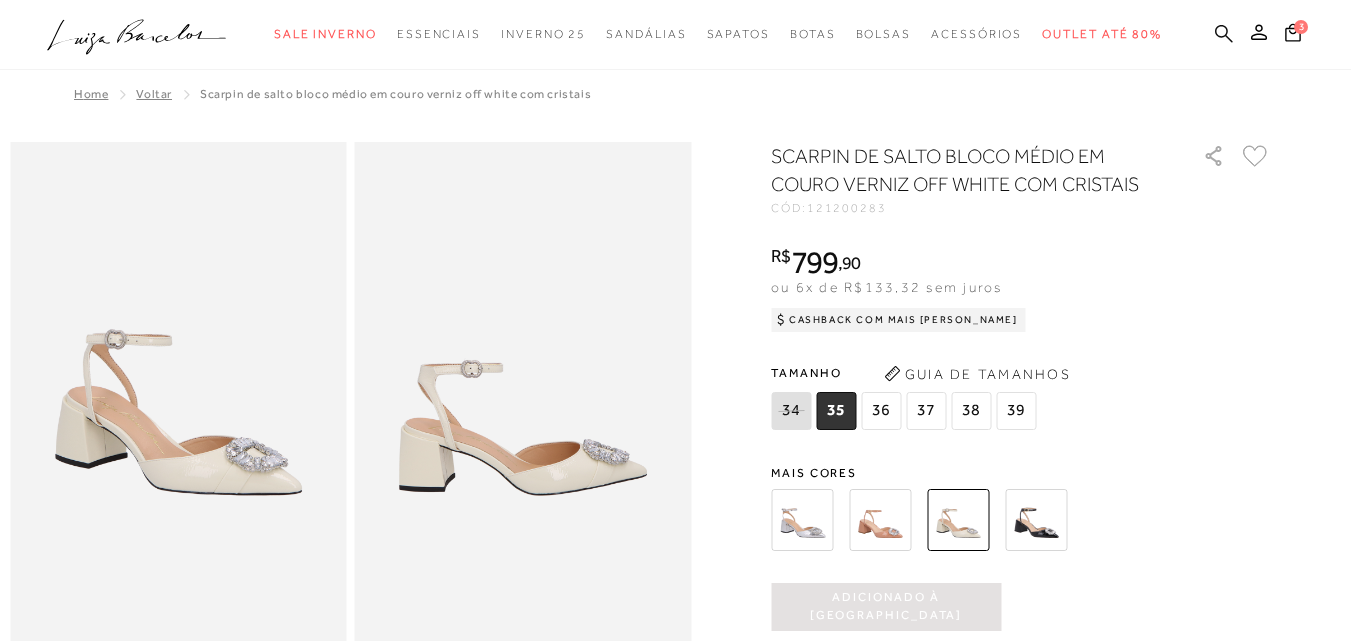 click 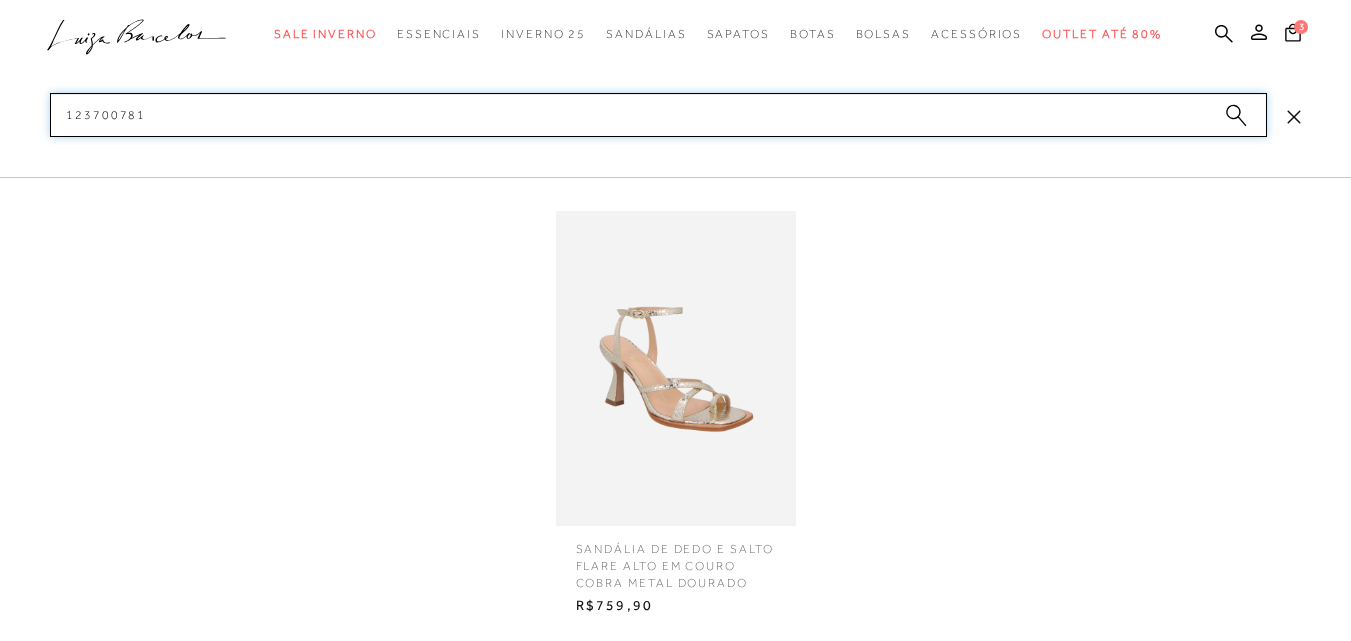 type on "123700781" 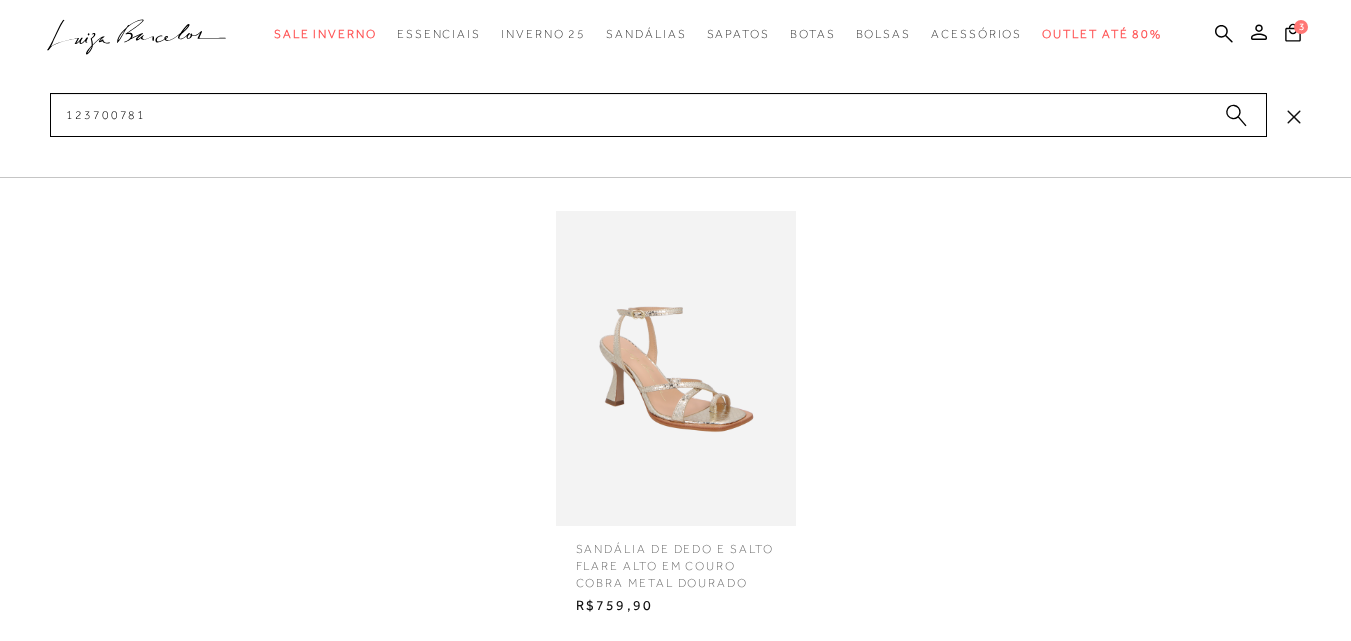 click at bounding box center (676, 368) 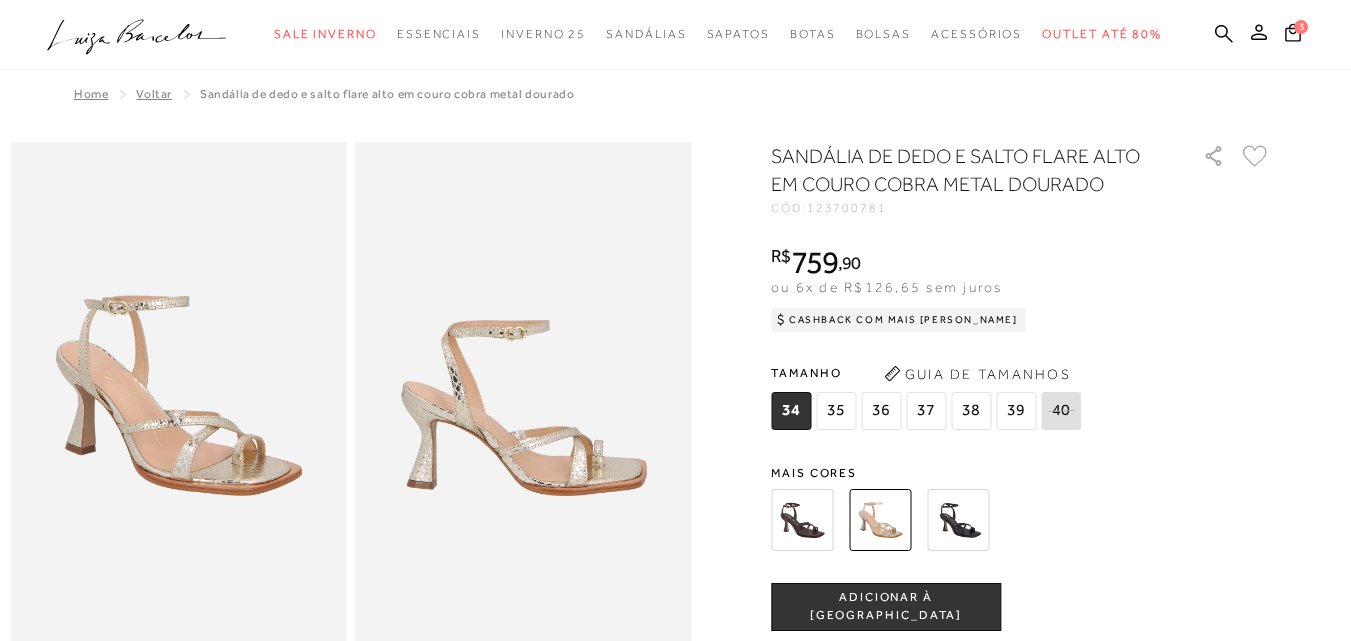 scroll, scrollTop: 0, scrollLeft: 0, axis: both 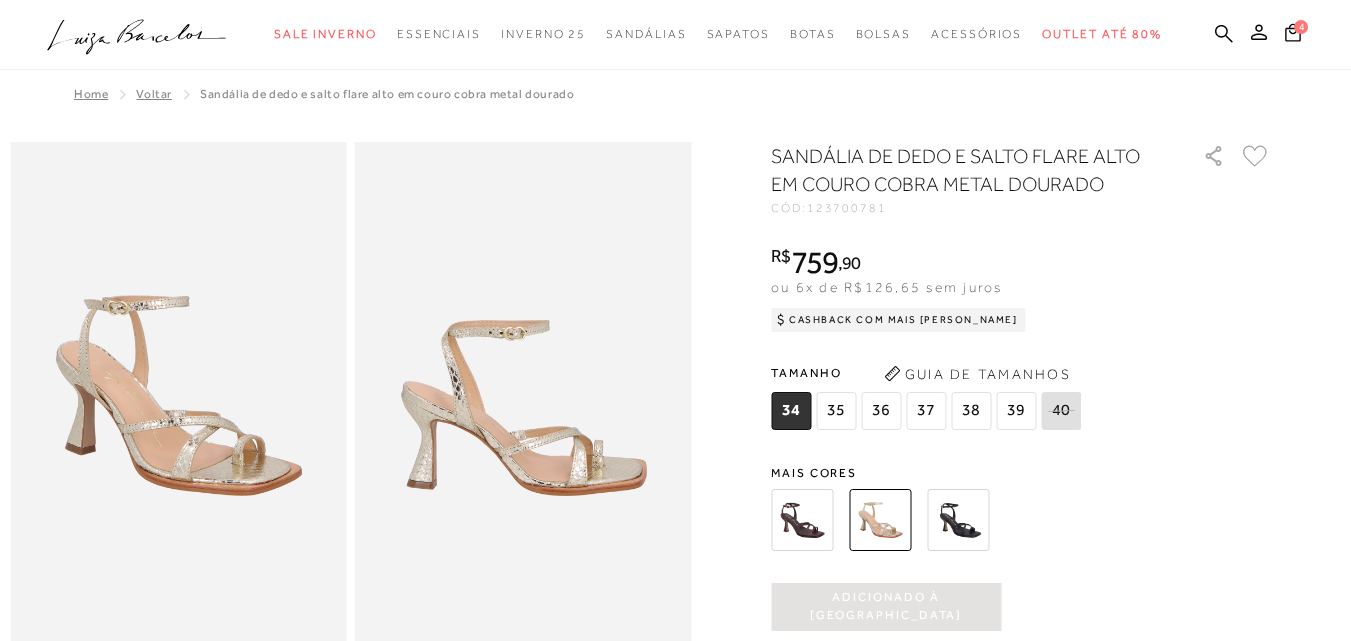 type 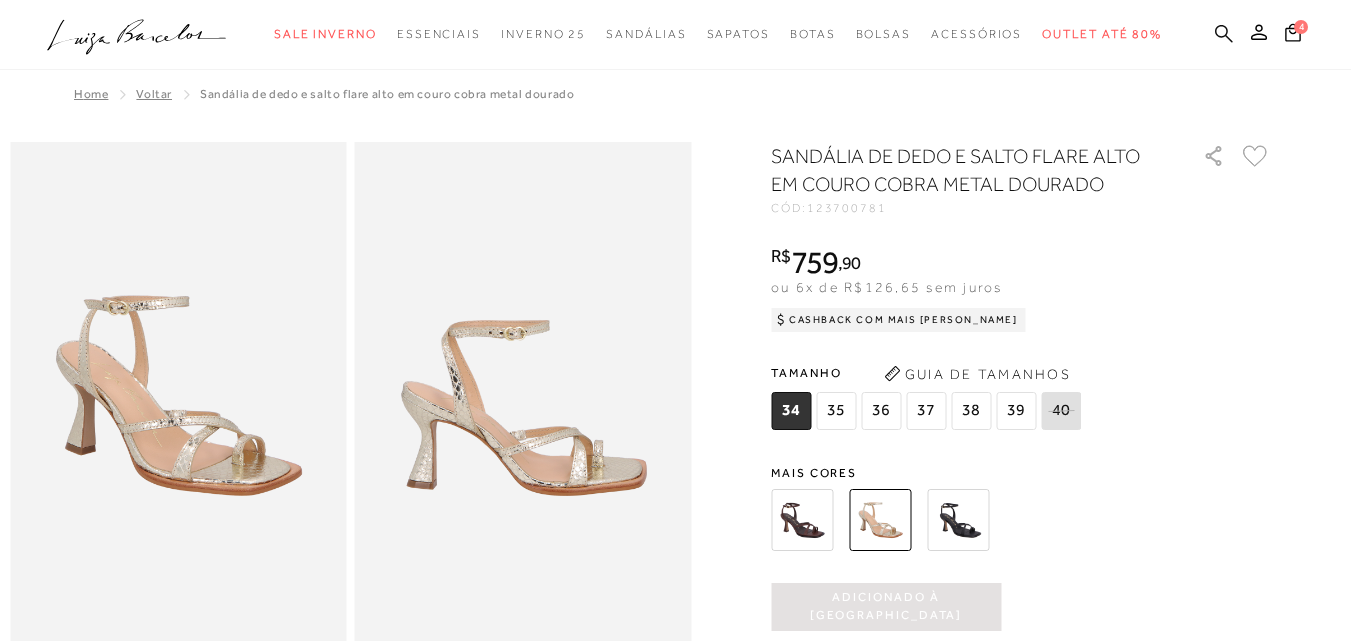 click 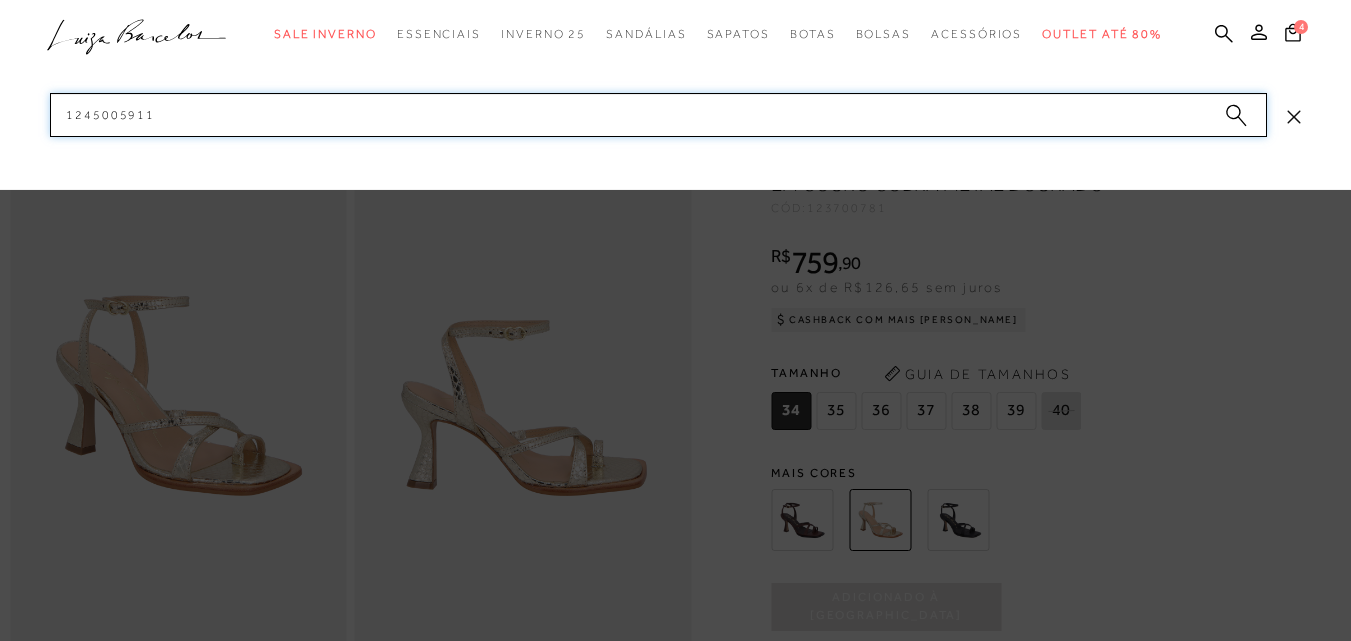 type 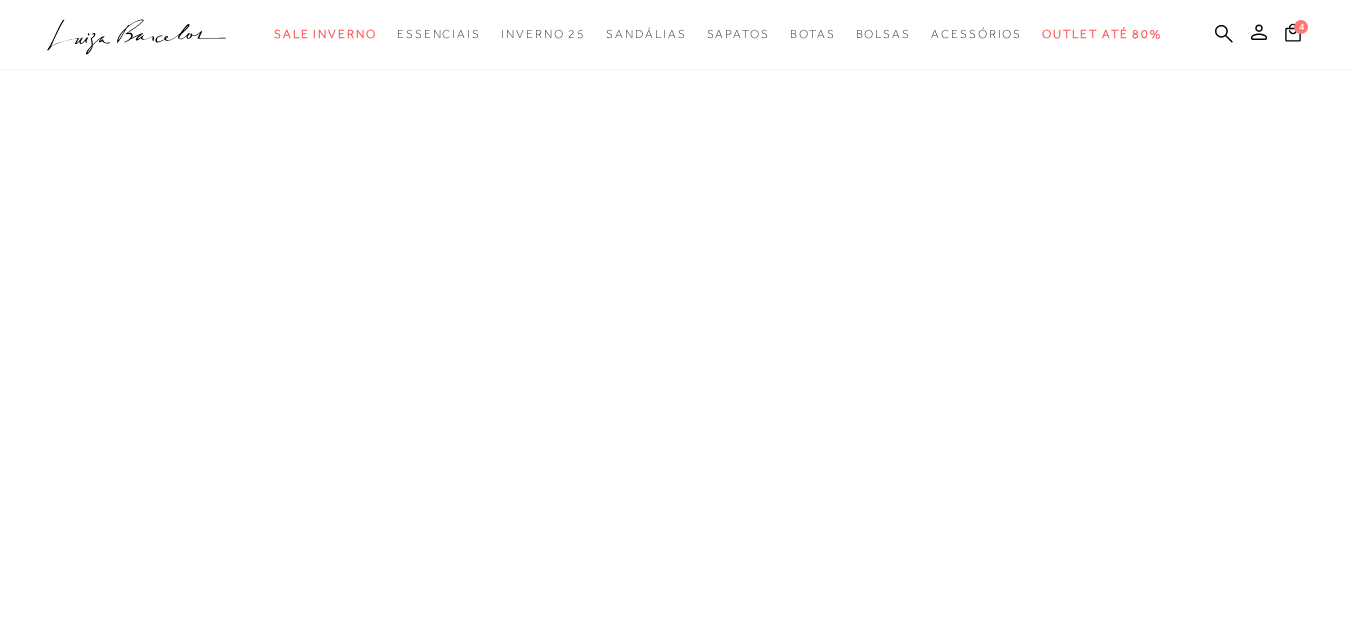 scroll, scrollTop: 0, scrollLeft: 0, axis: both 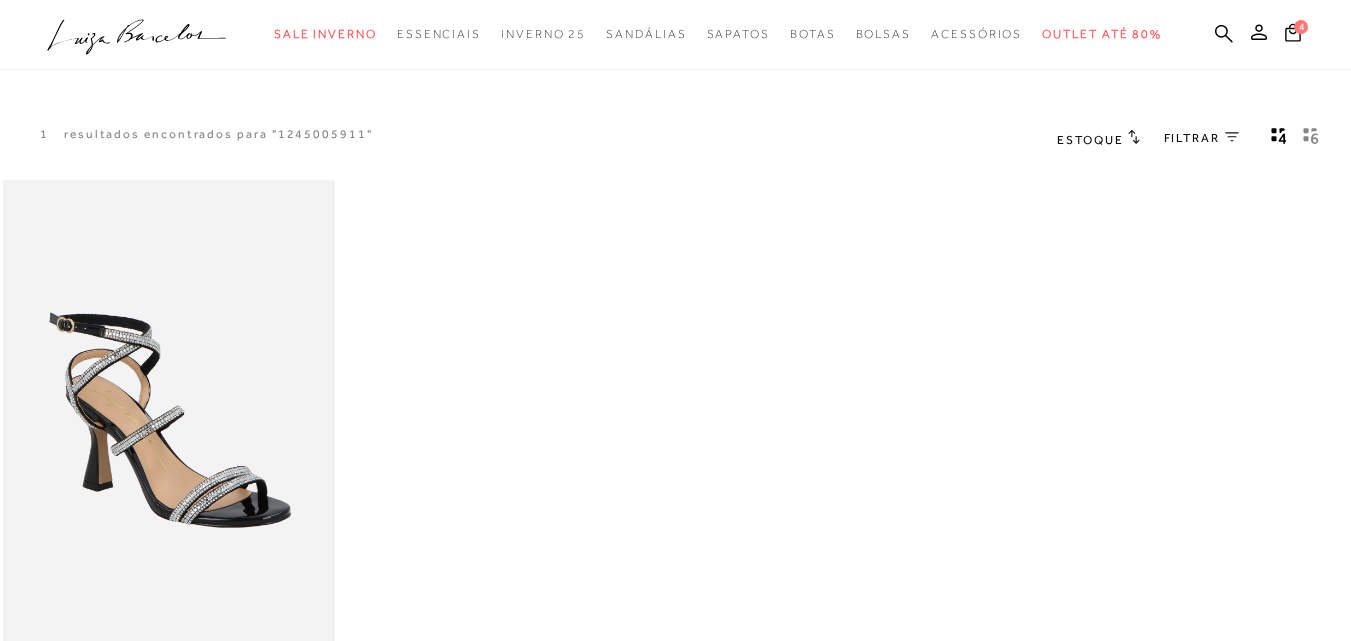 click at bounding box center (169, 429) 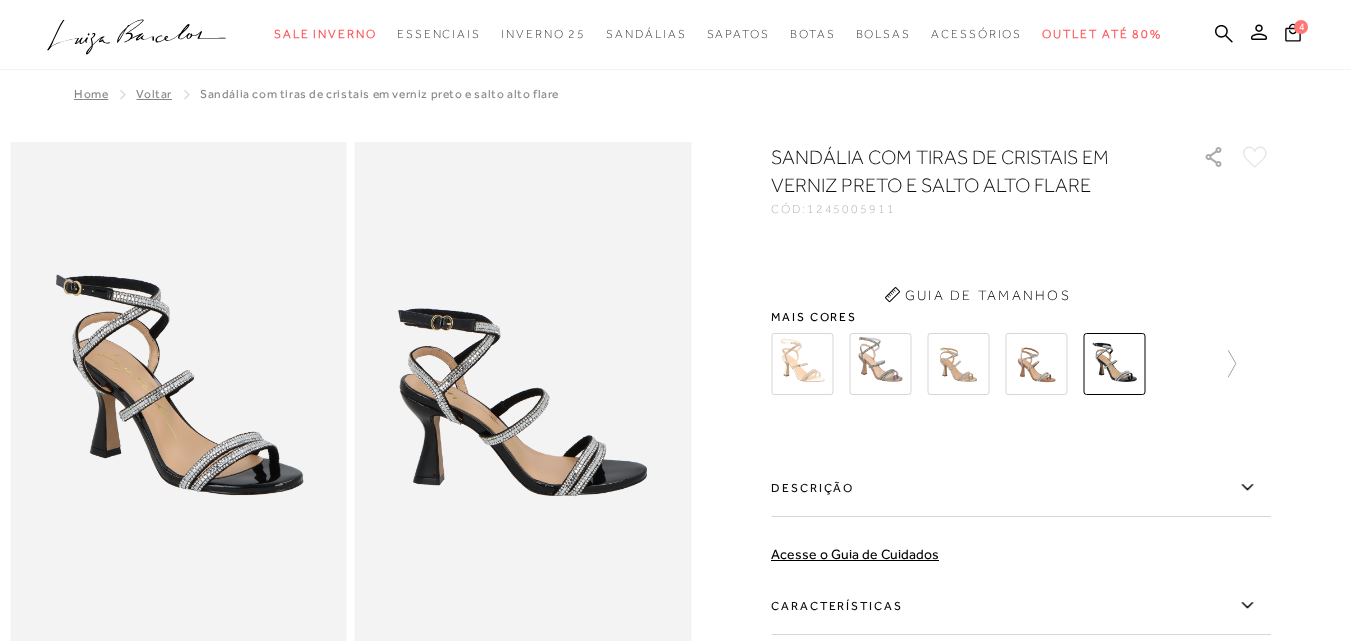 scroll, scrollTop: 0, scrollLeft: 0, axis: both 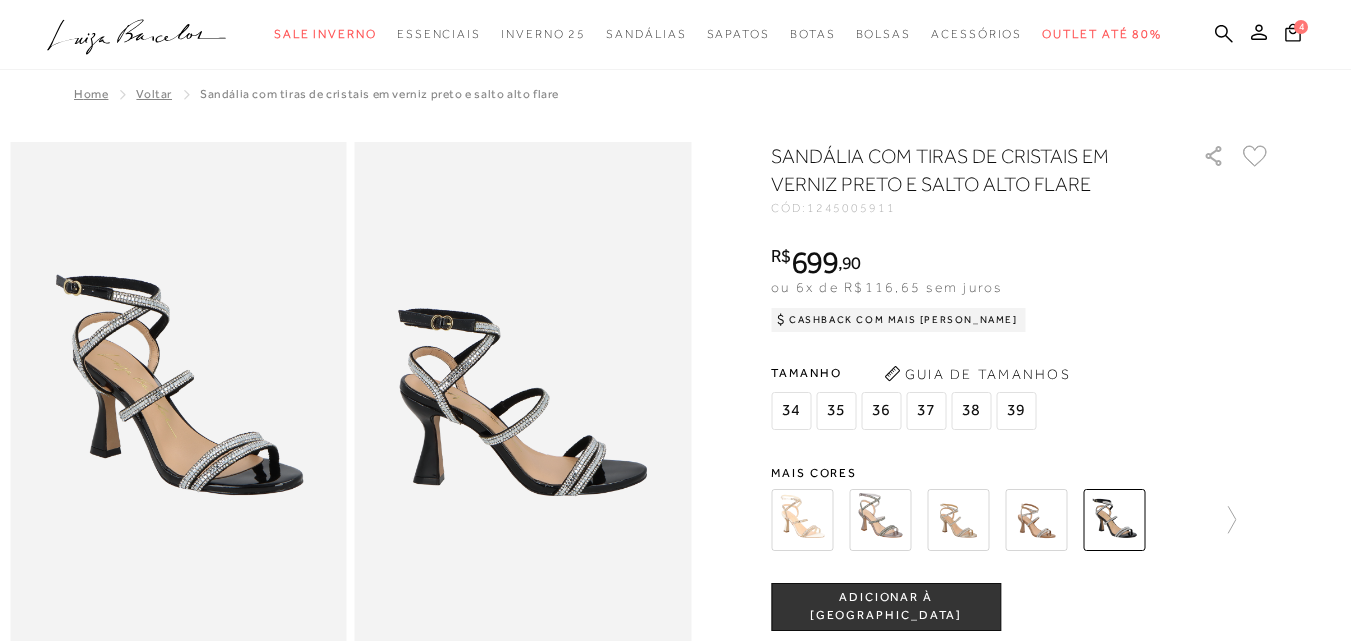 click on "ADICIONAR À SACOLA" at bounding box center (886, 606) 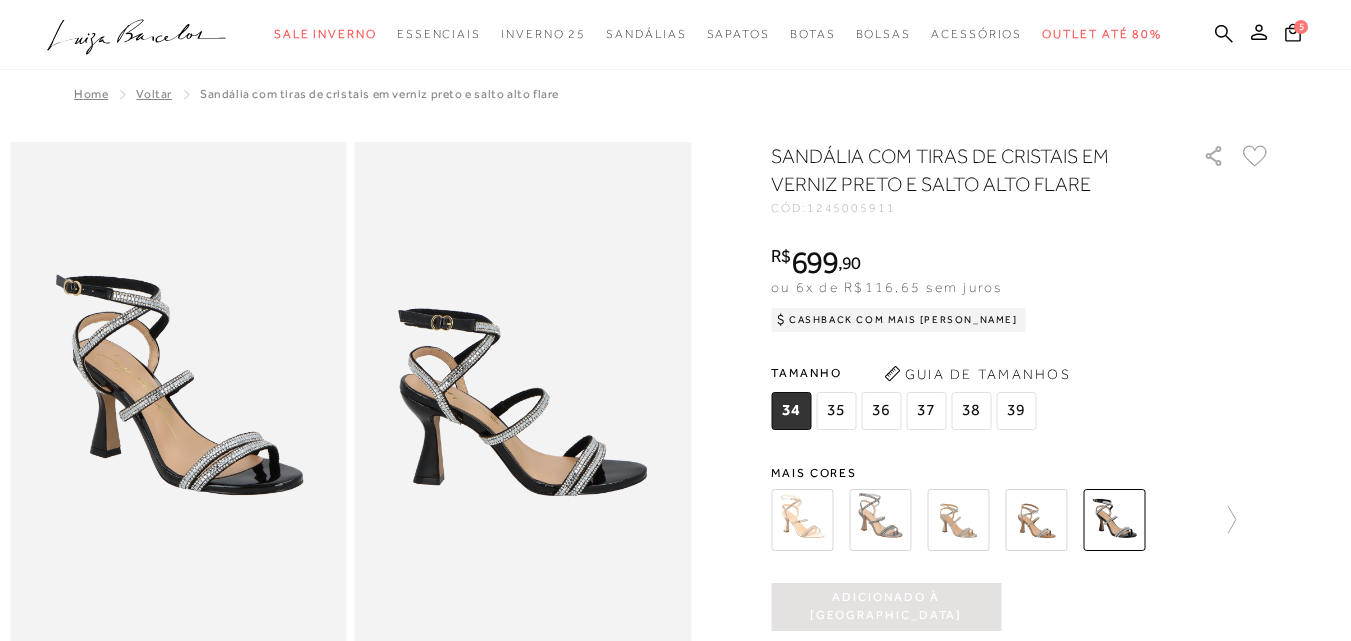 scroll, scrollTop: 0, scrollLeft: 0, axis: both 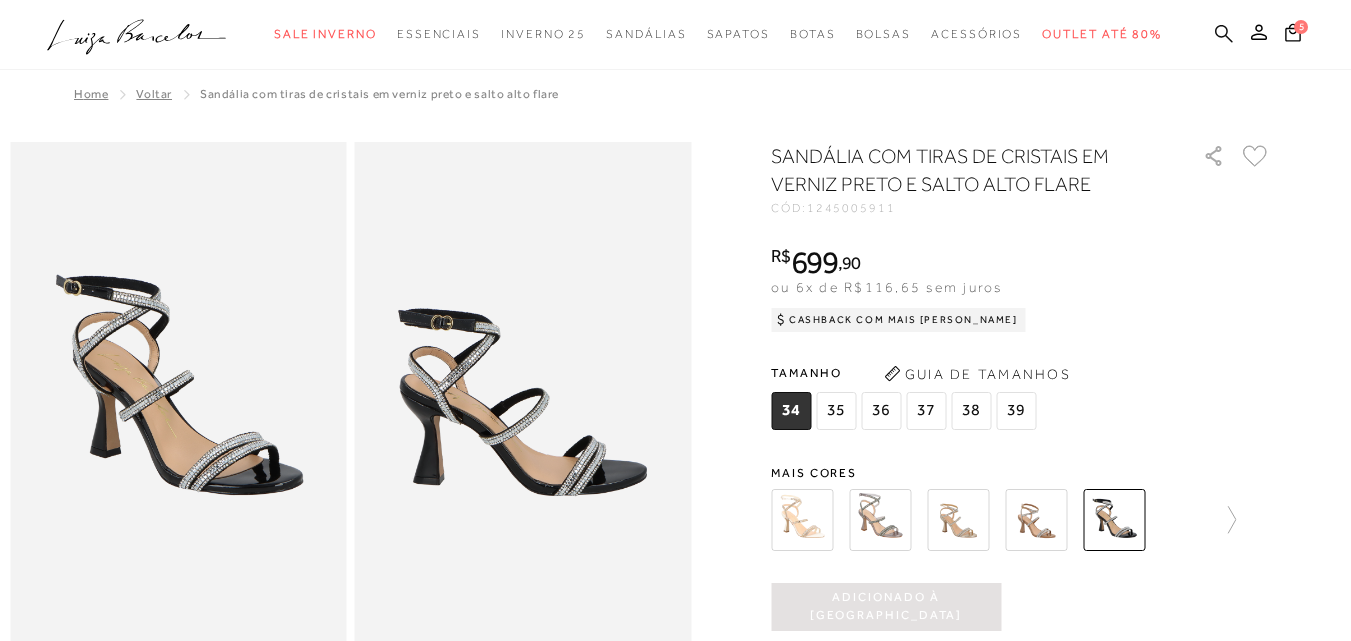 click 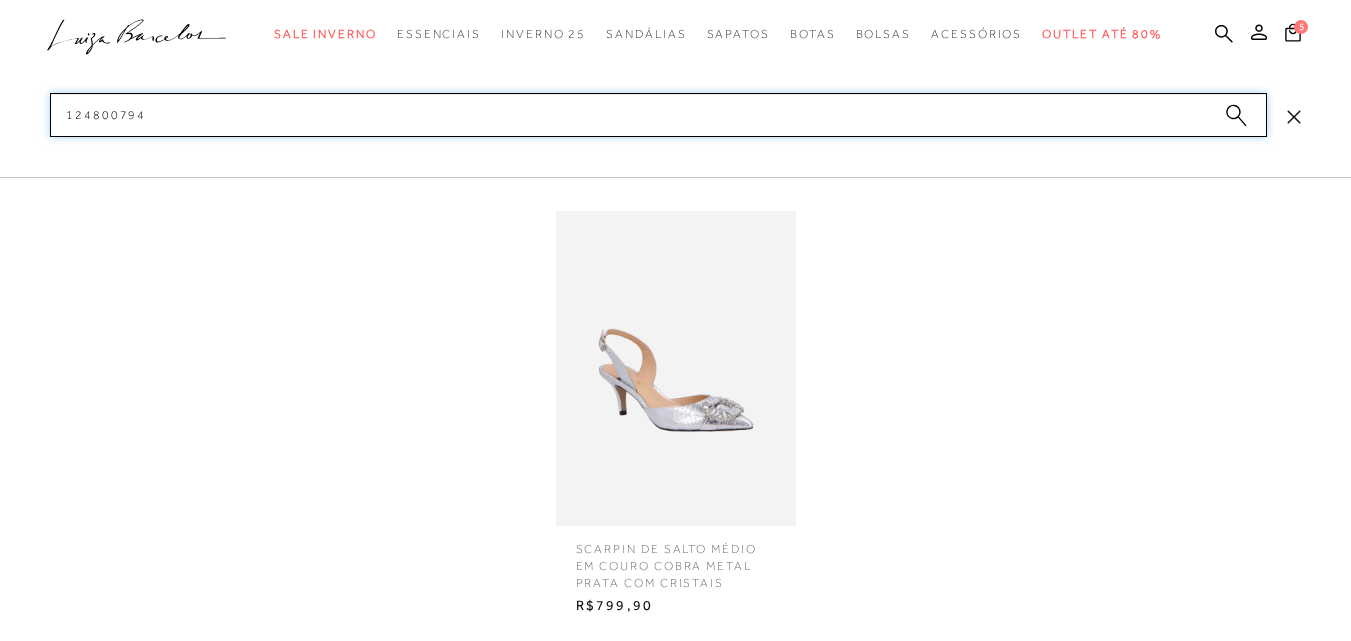 type on "124800794" 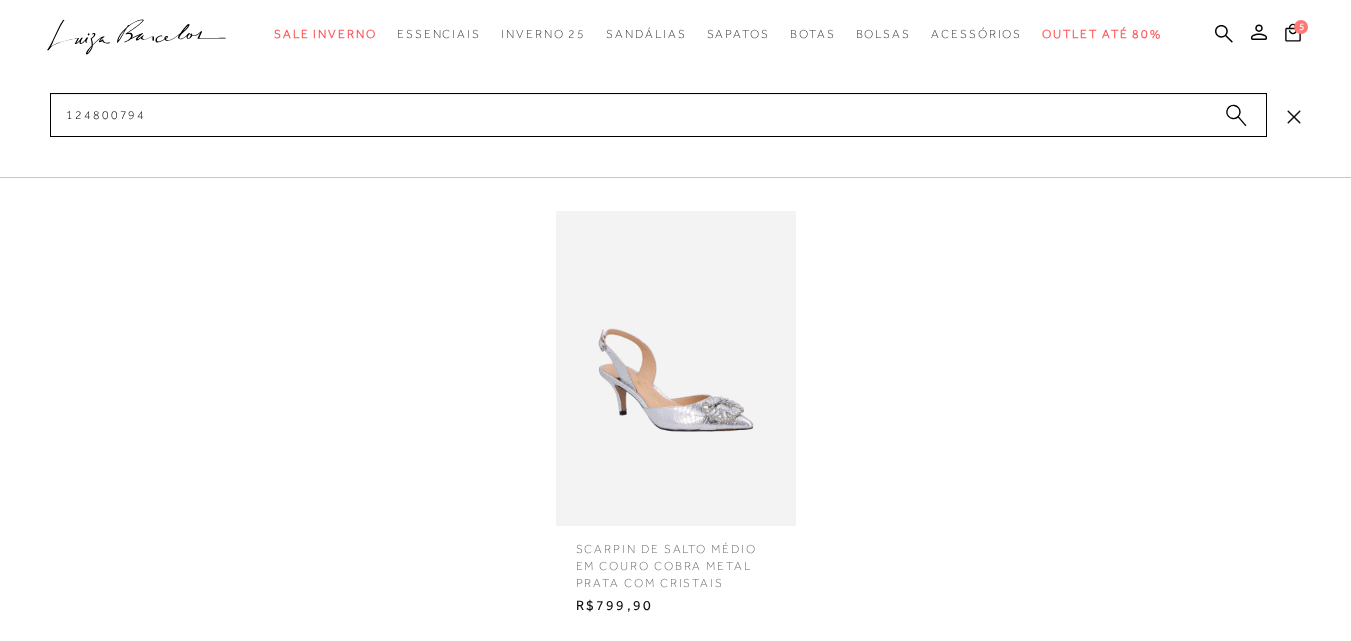 click at bounding box center (676, 368) 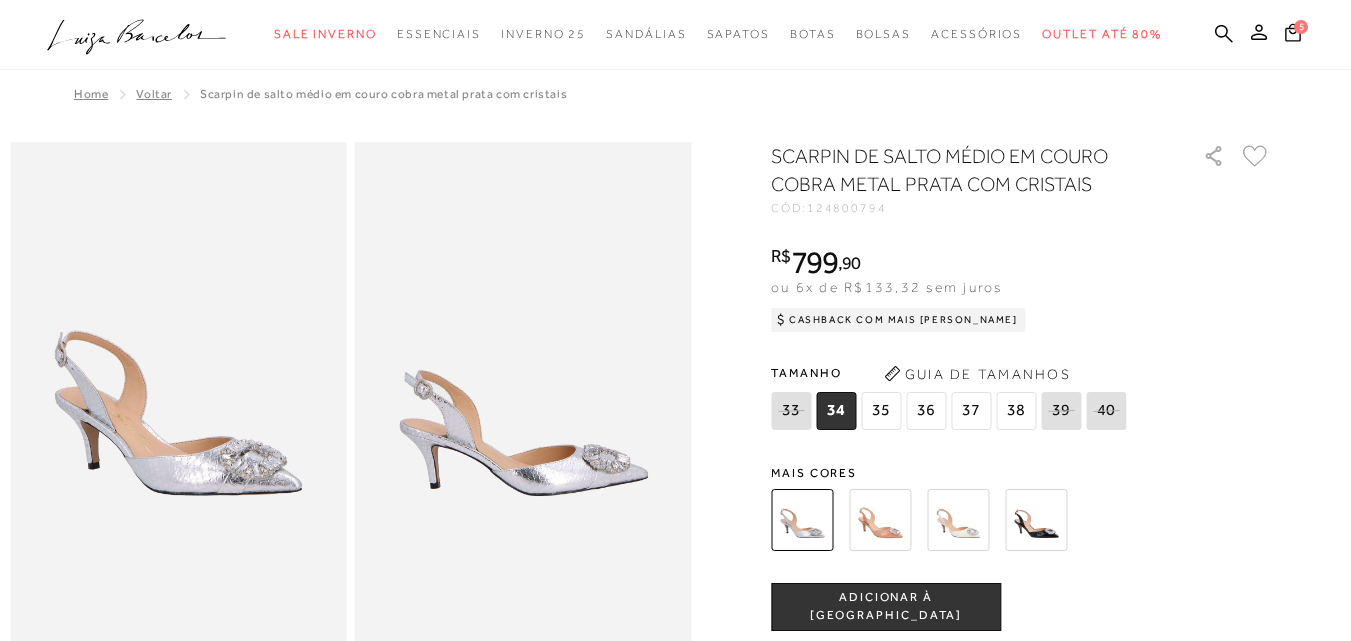 click on "ADICIONAR À SACOLA" at bounding box center [886, 606] 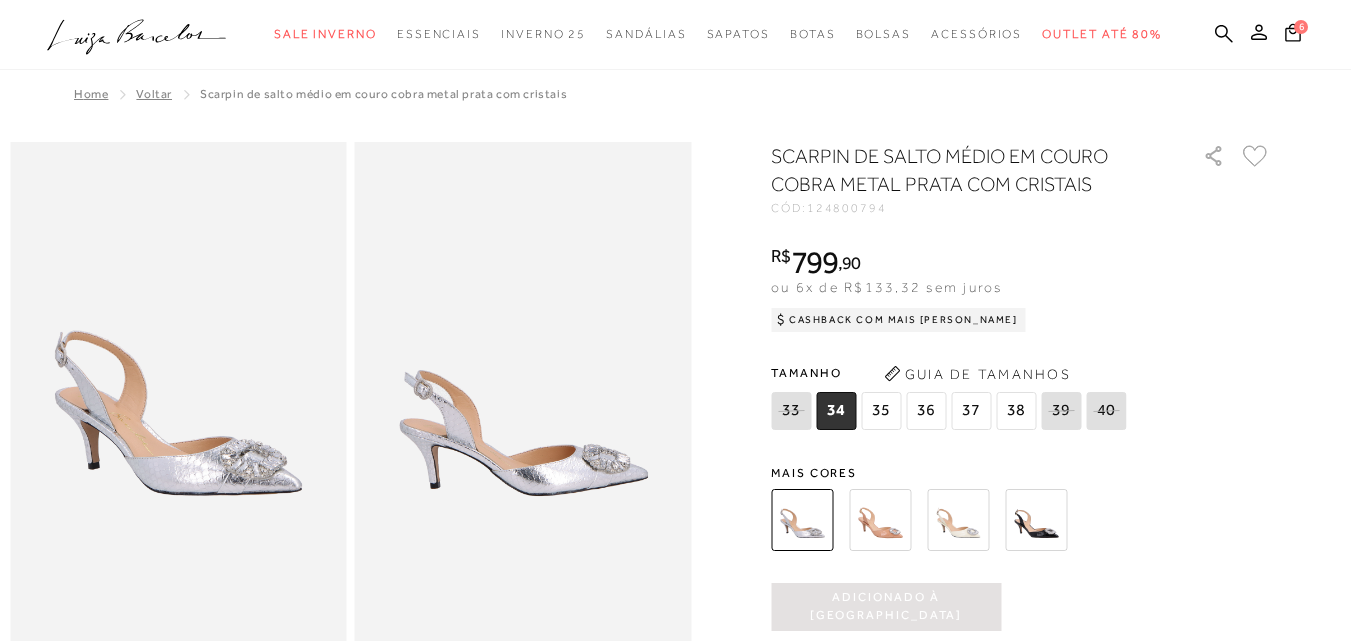 scroll, scrollTop: 0, scrollLeft: 0, axis: both 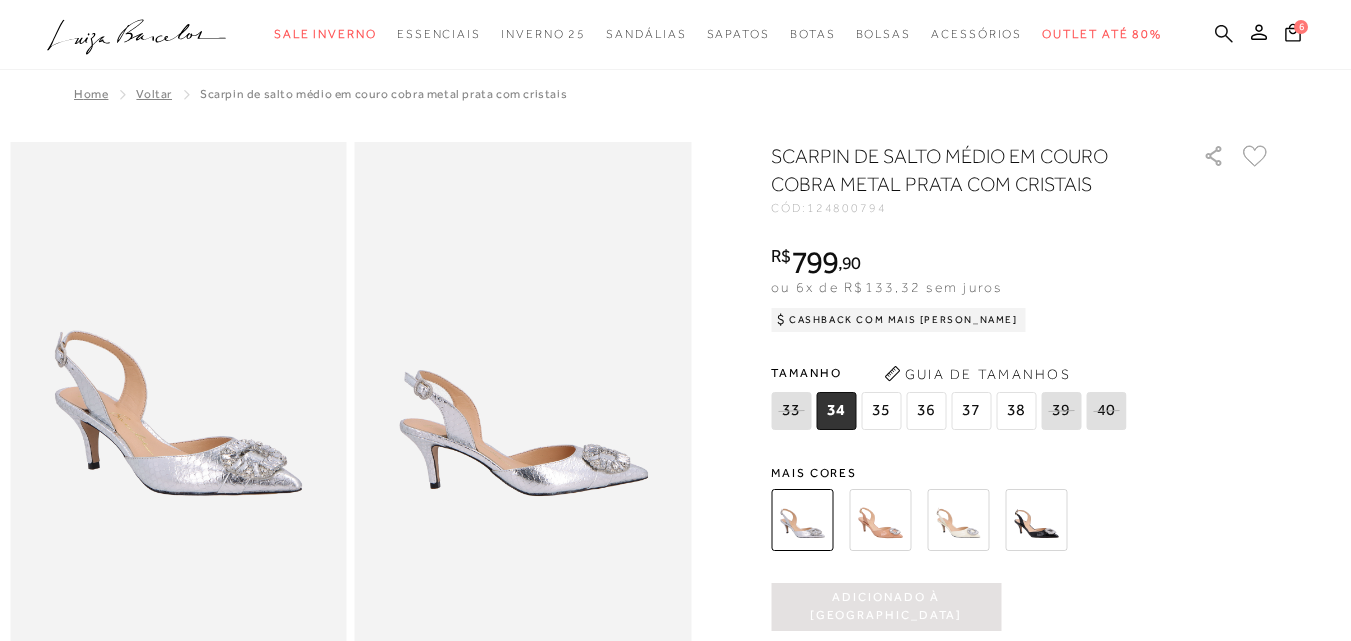 click 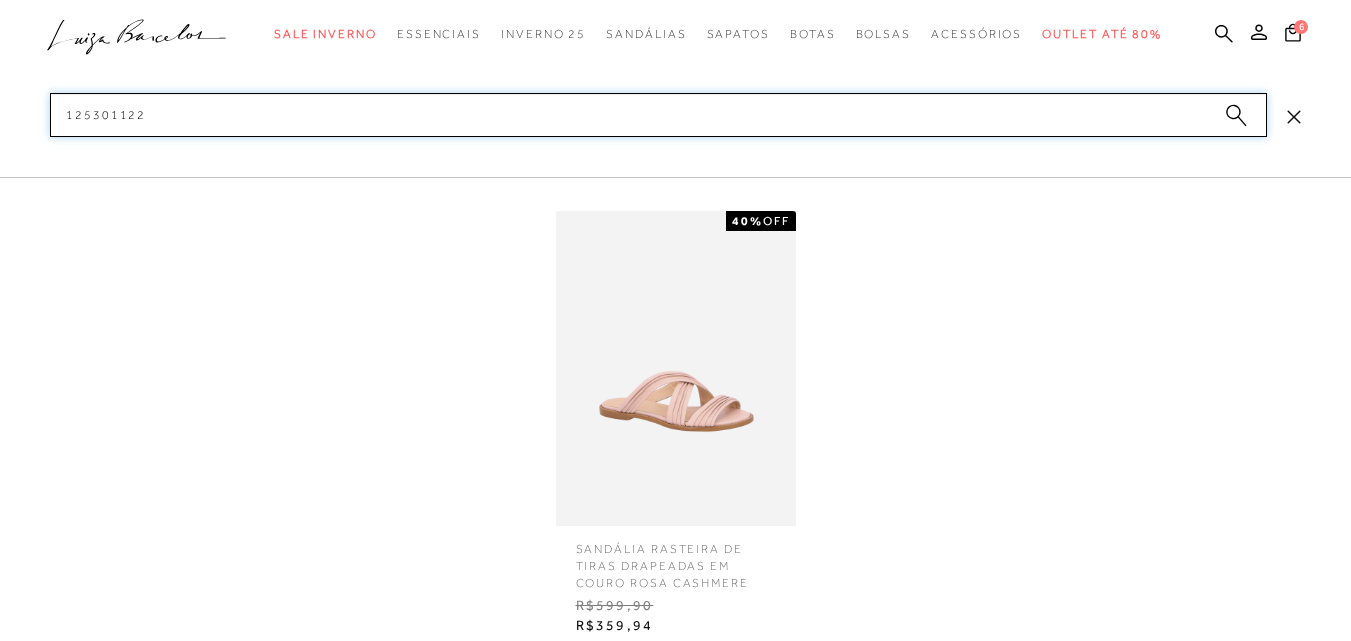 type on "125301122" 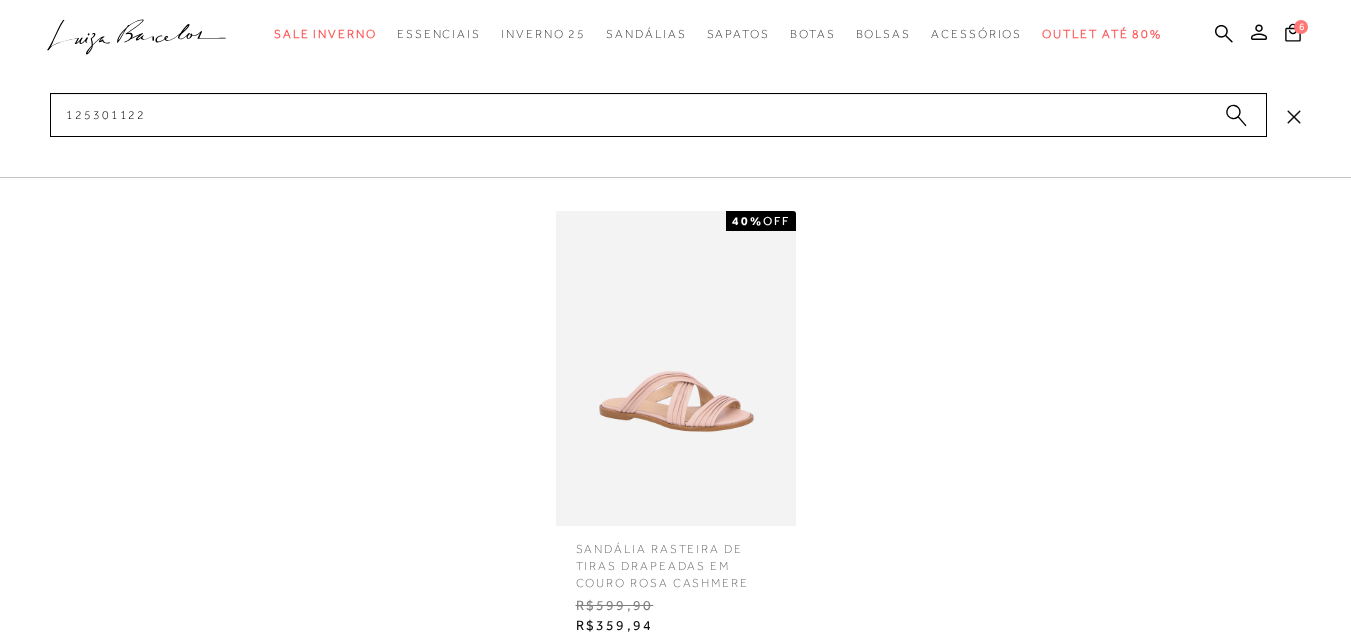 click at bounding box center [676, 368] 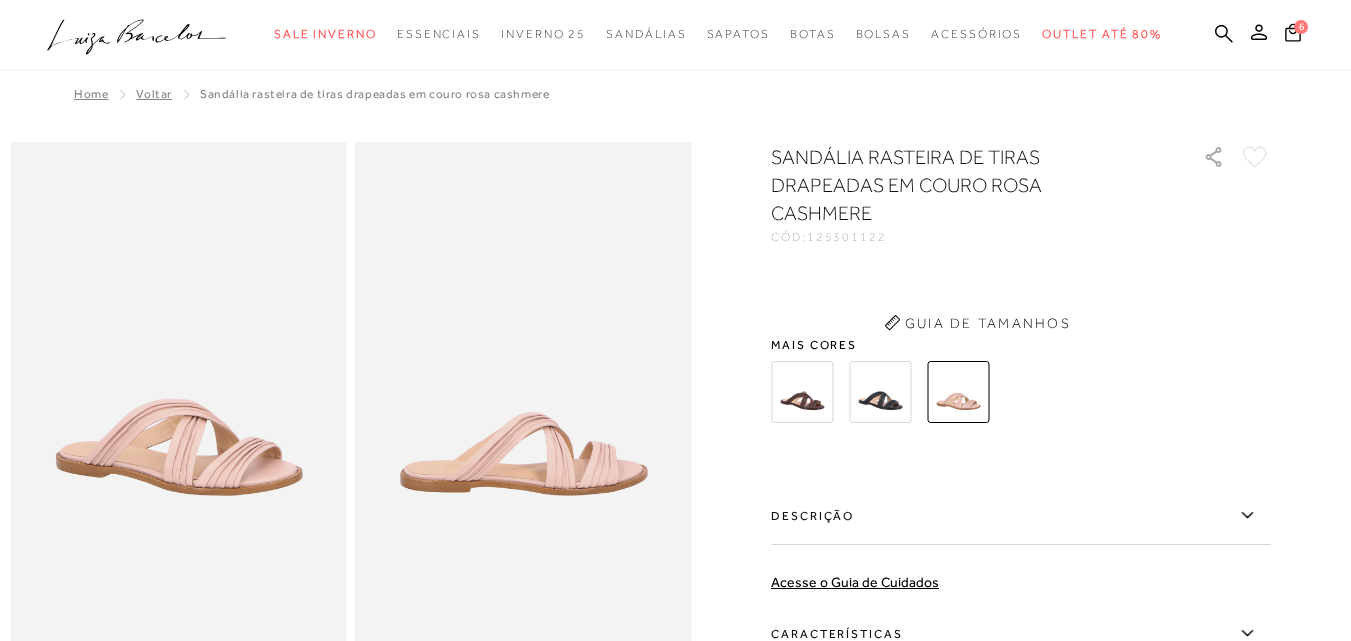 scroll, scrollTop: 0, scrollLeft: 0, axis: both 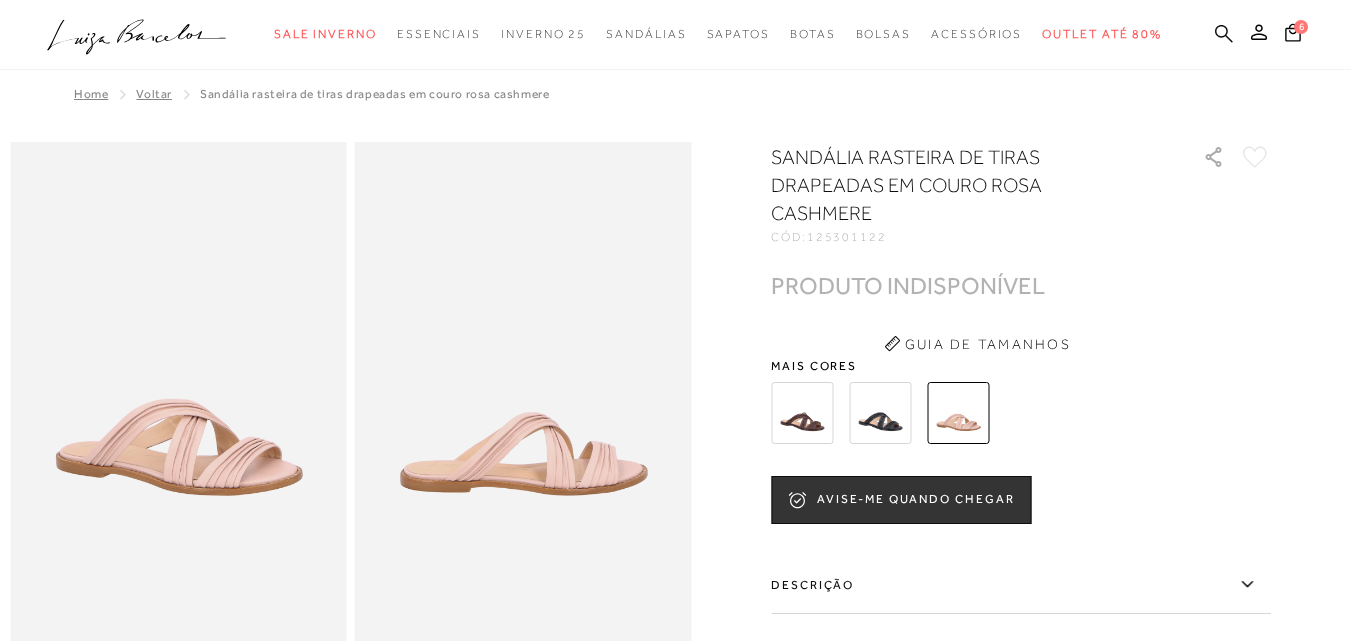 click 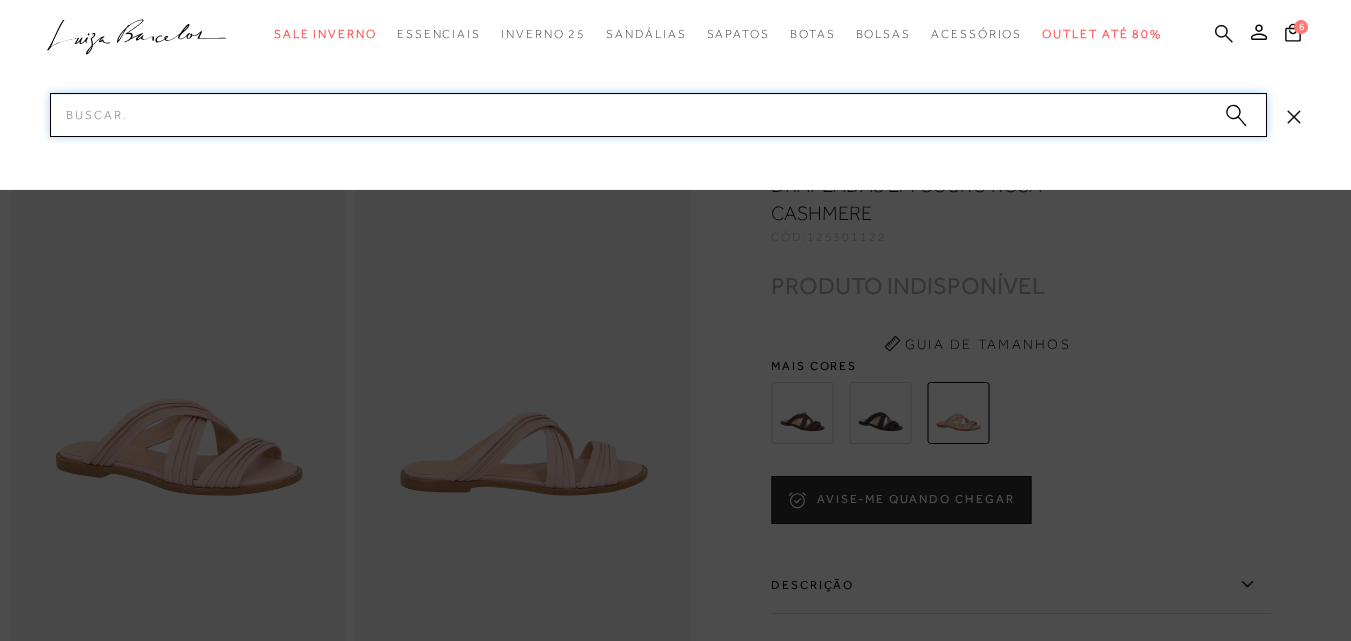 paste on "129200552" 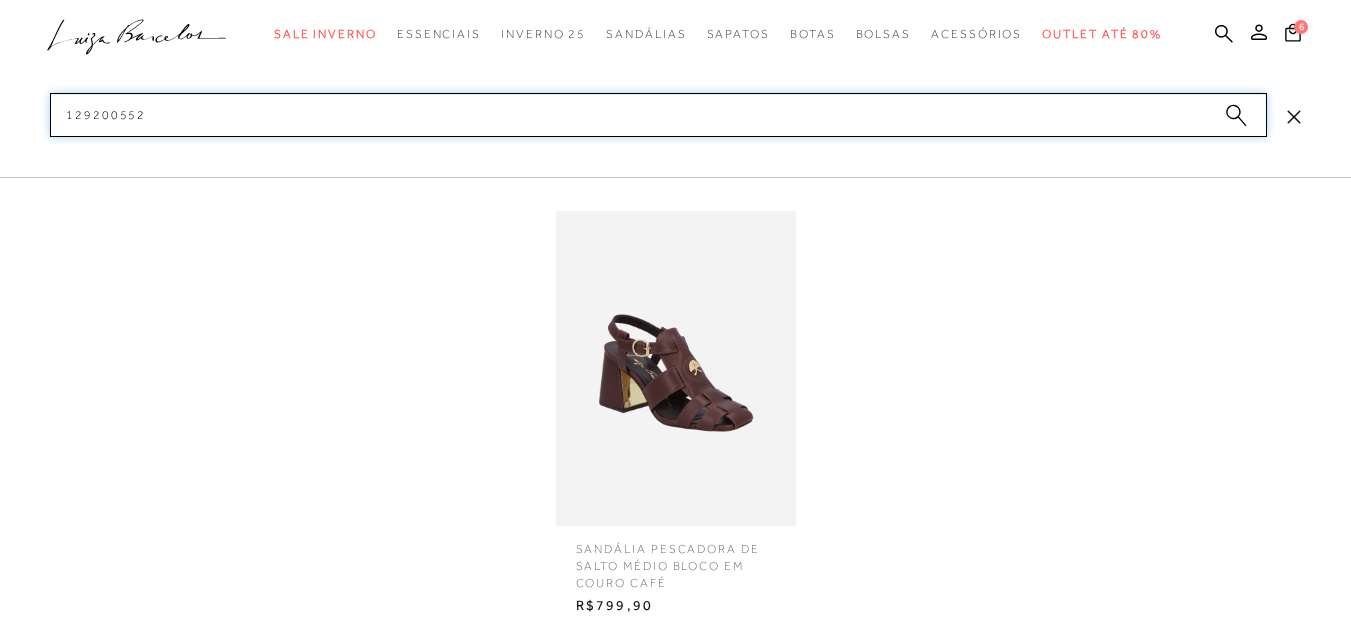 type on "129200552" 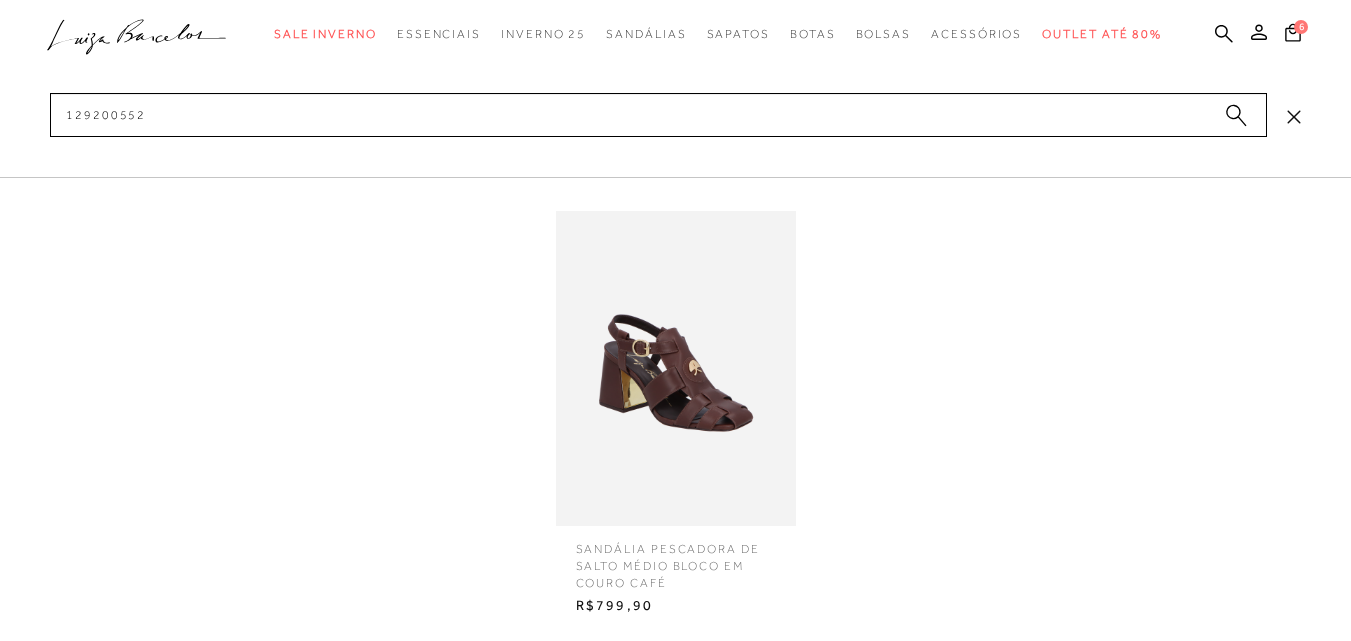 click at bounding box center (676, 368) 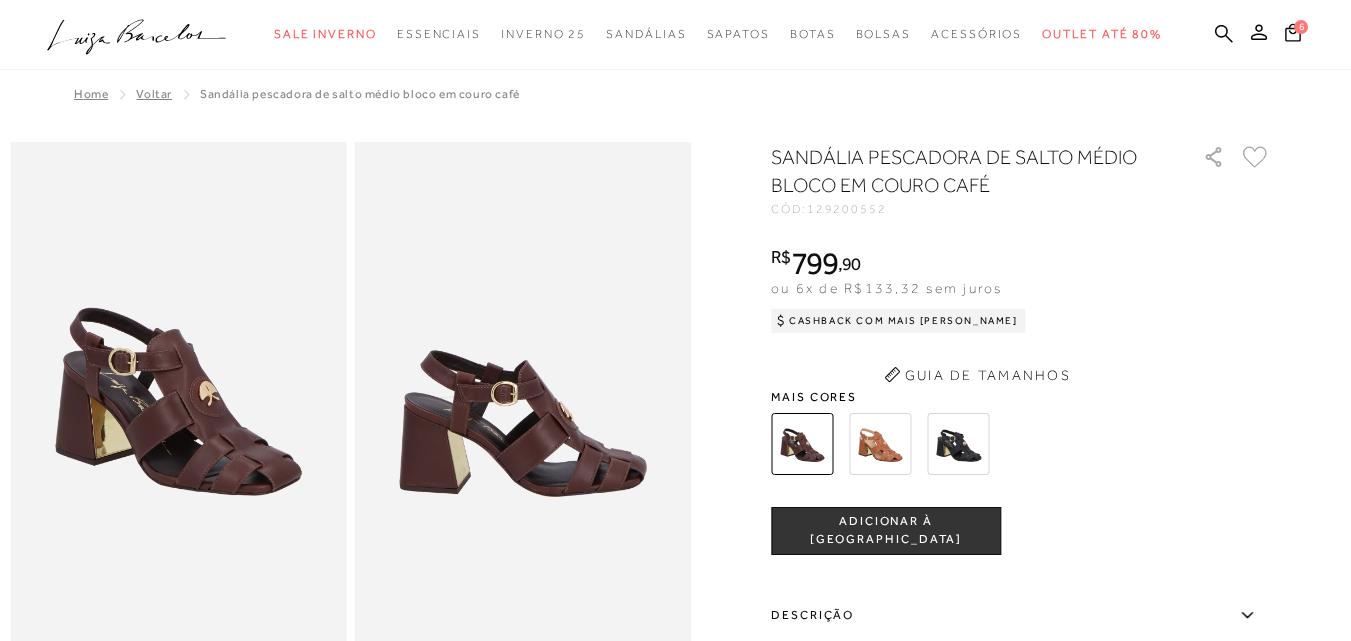 scroll, scrollTop: 0, scrollLeft: 0, axis: both 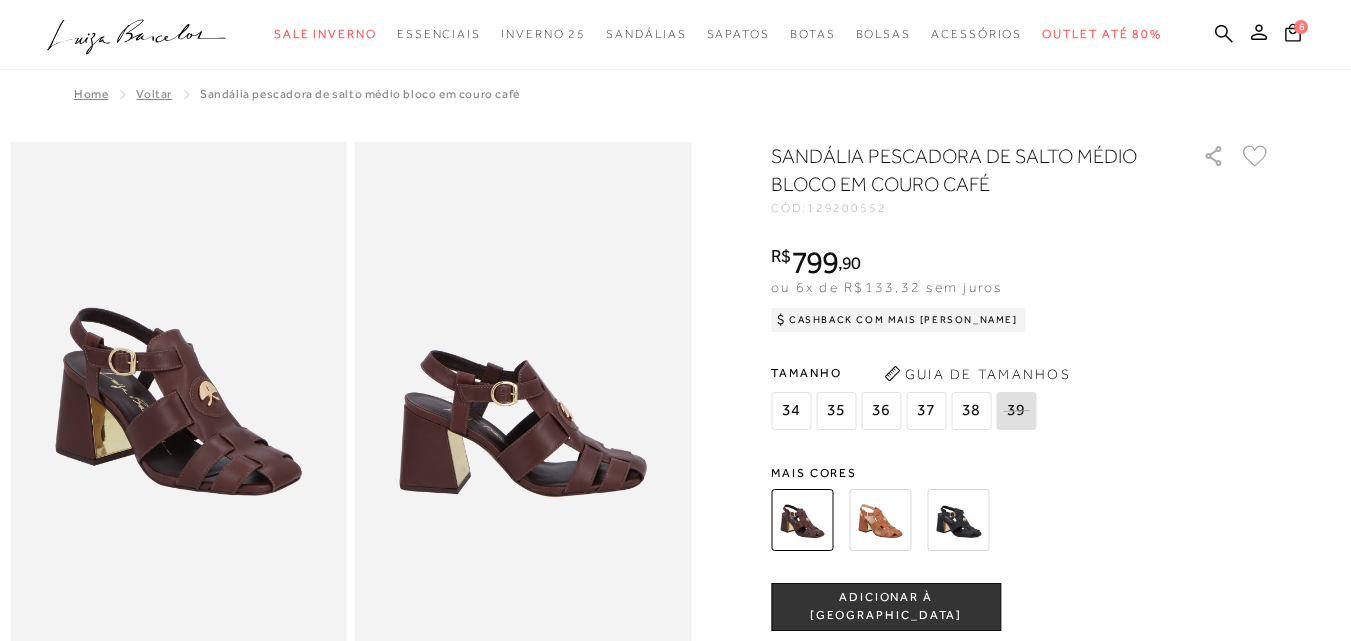 click on "ADICIONAR À SACOLA" at bounding box center (886, 606) 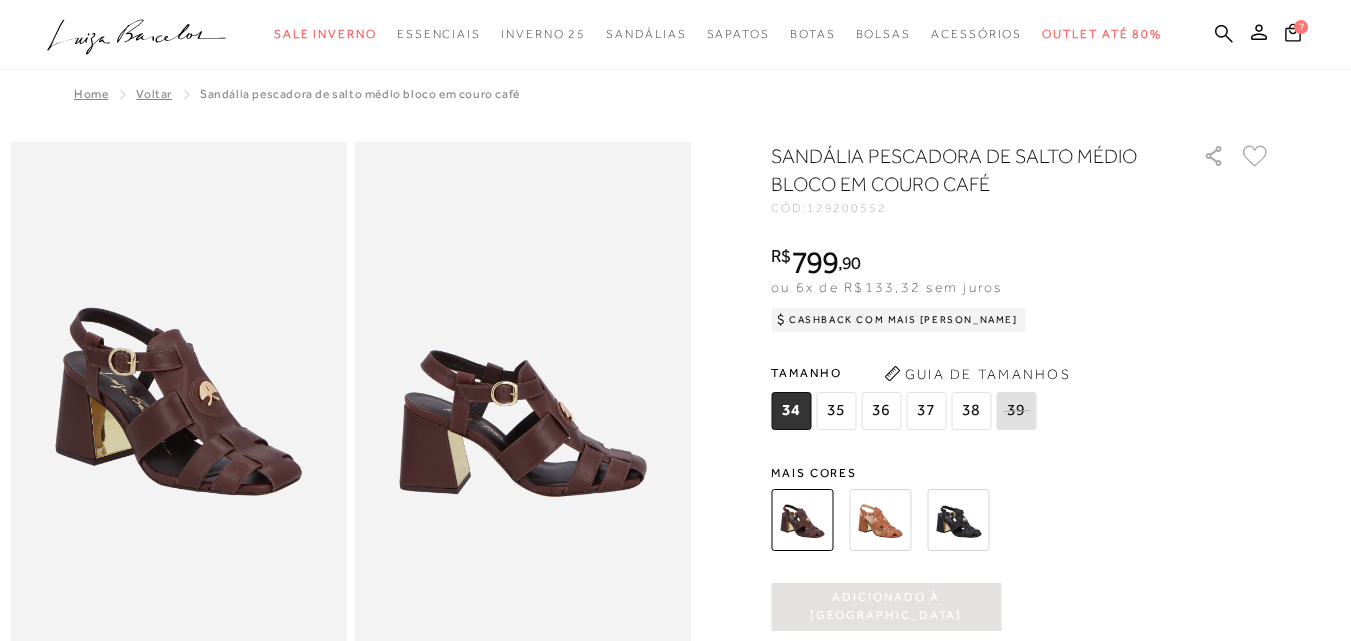 scroll, scrollTop: 0, scrollLeft: 0, axis: both 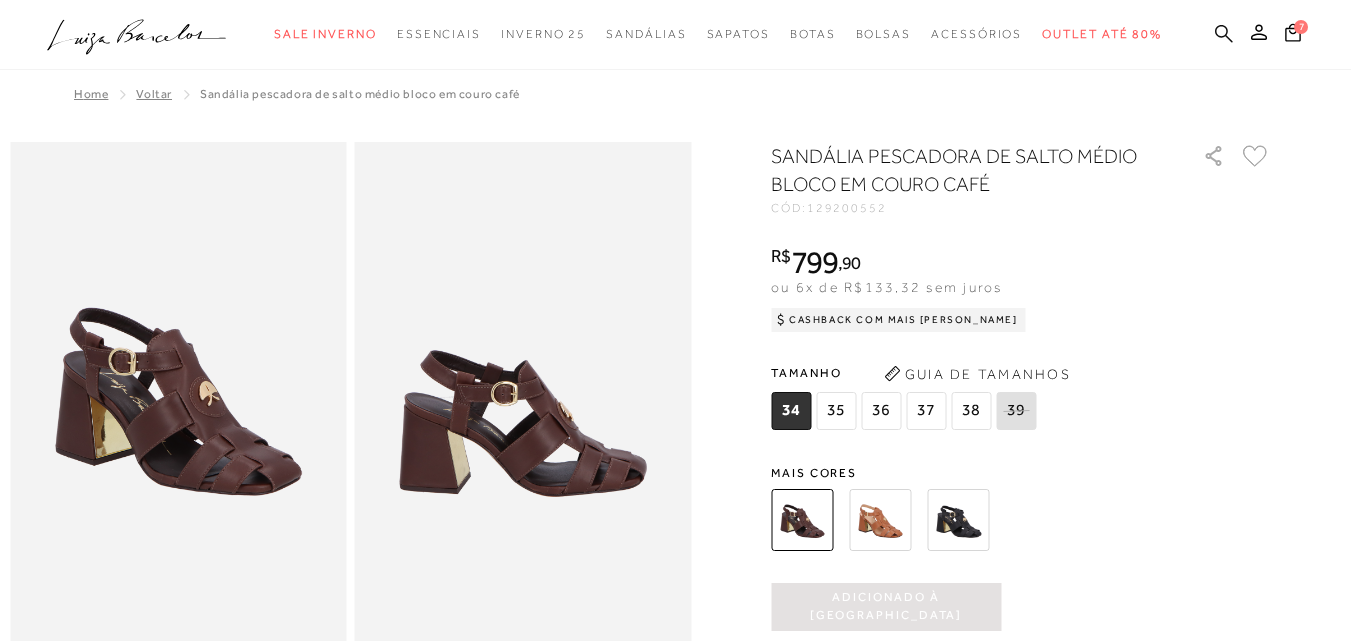 click 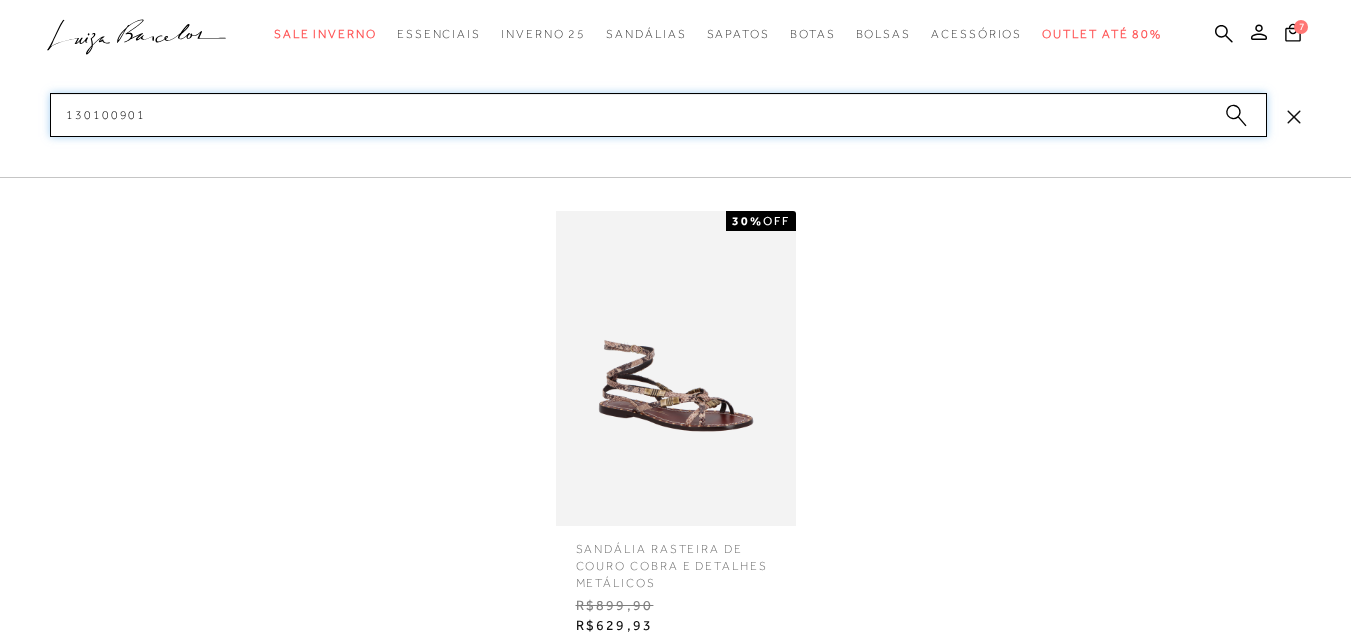 type on "130100901" 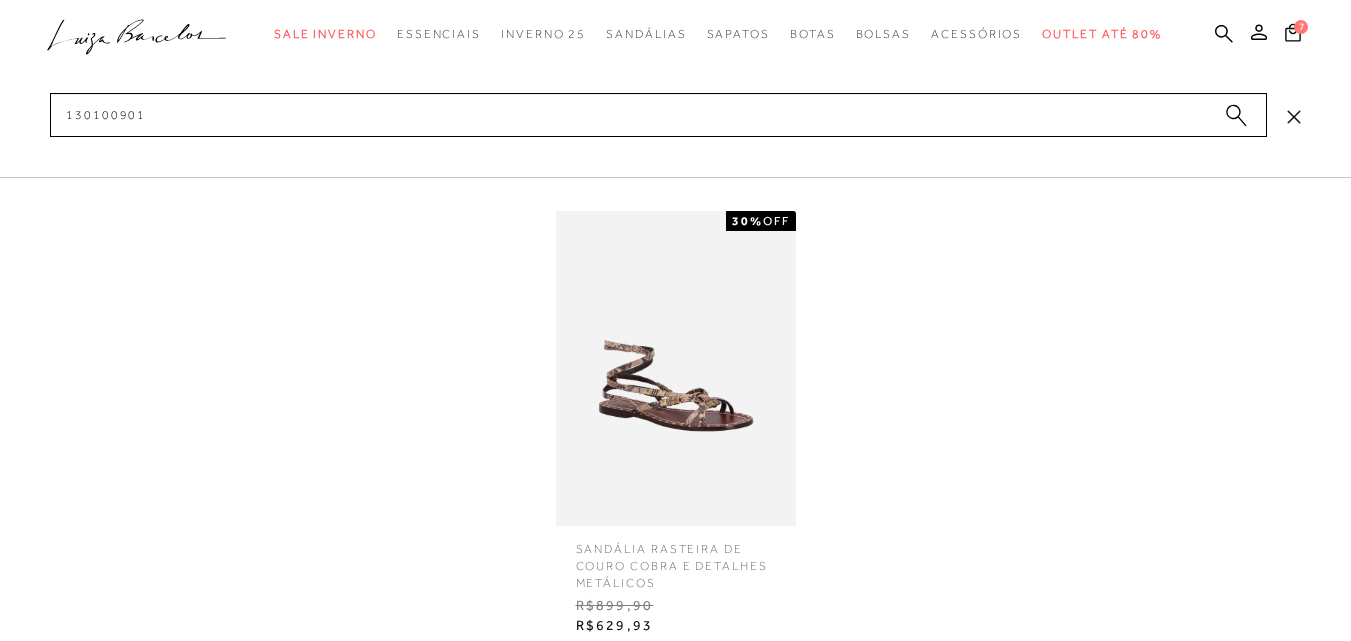 click at bounding box center [676, 368] 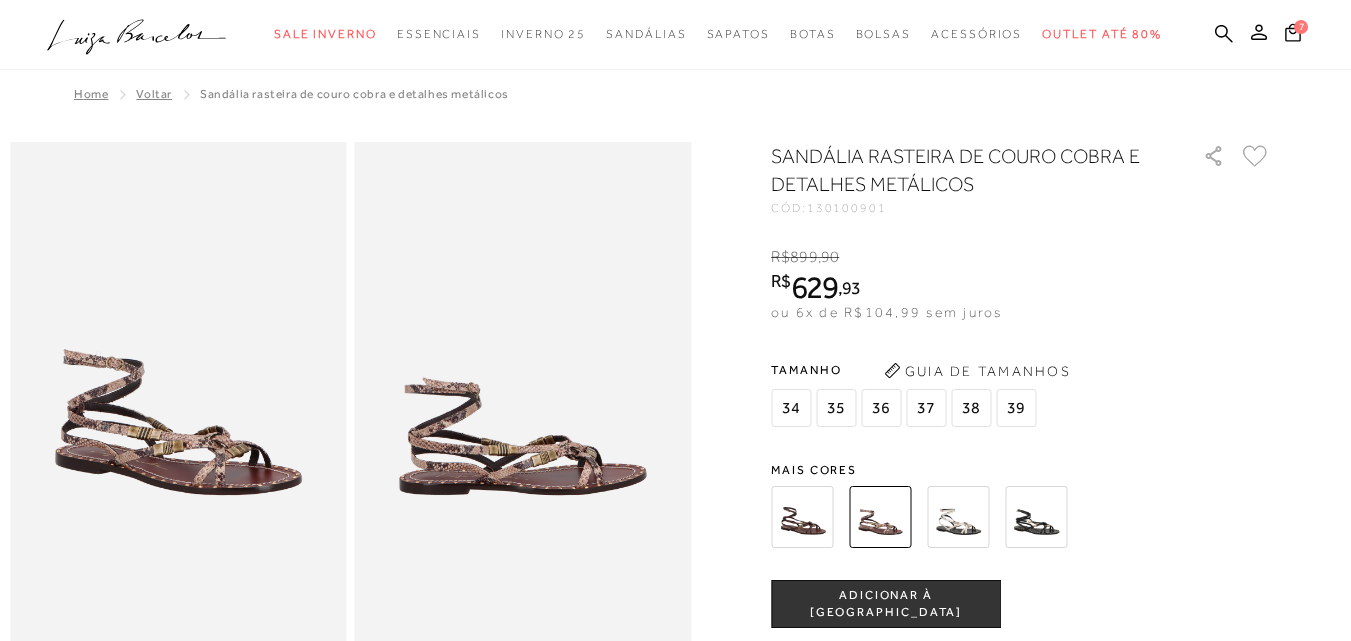 click on "ADICIONAR À SACOLA" at bounding box center [886, 604] 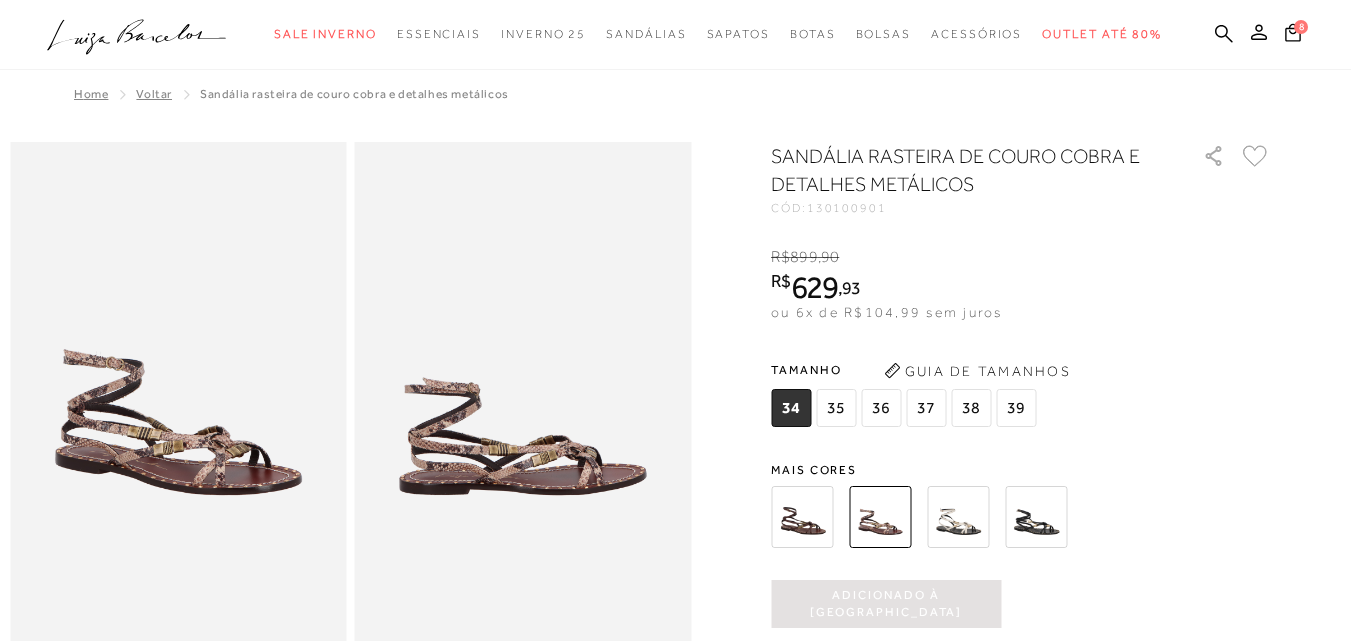 scroll, scrollTop: 0, scrollLeft: 0, axis: both 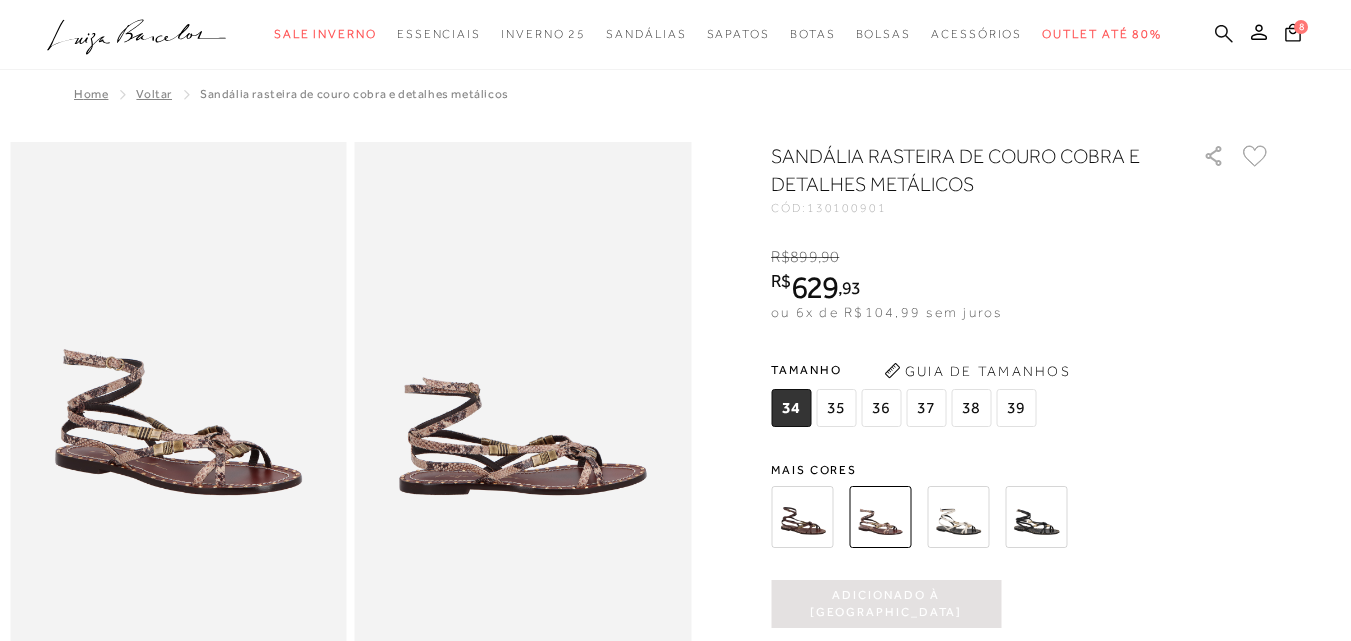 click 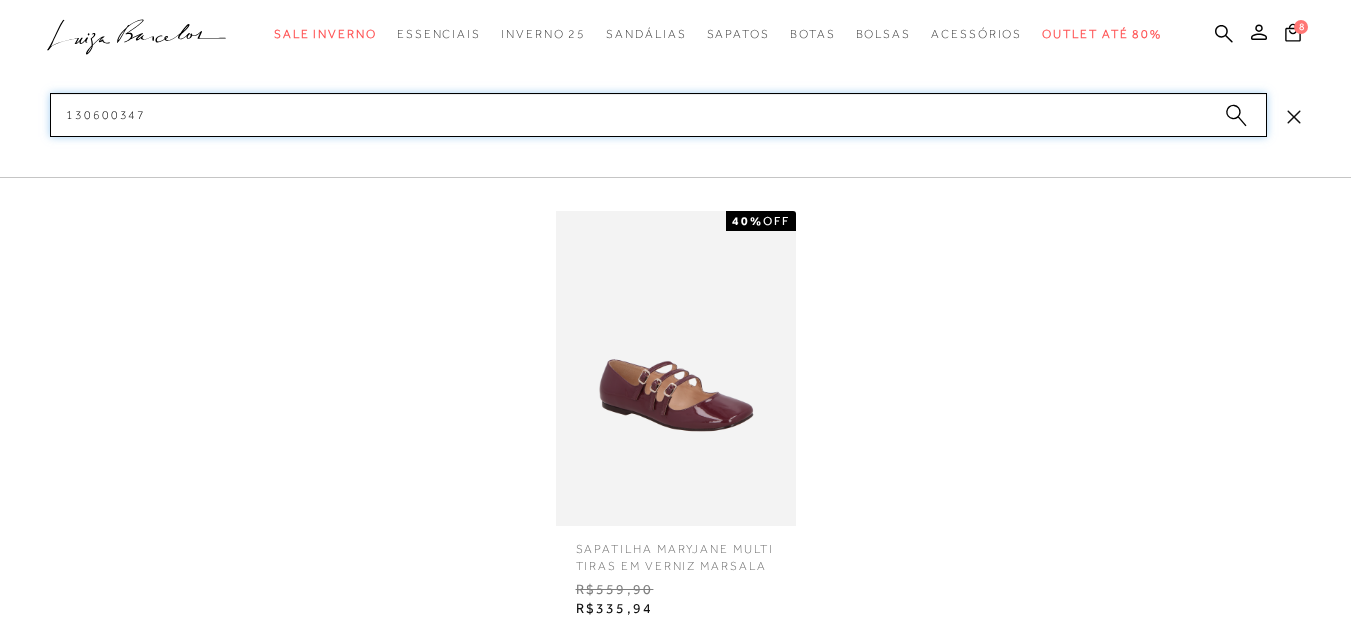 type on "130600347" 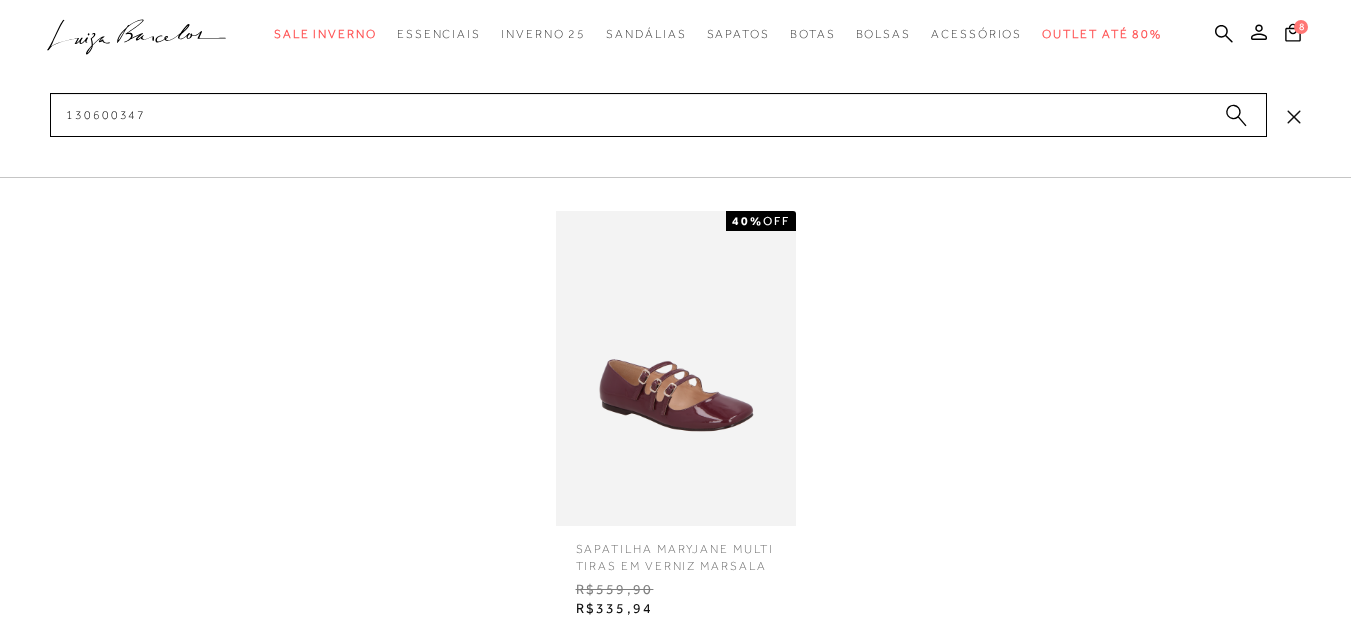 click at bounding box center [676, 368] 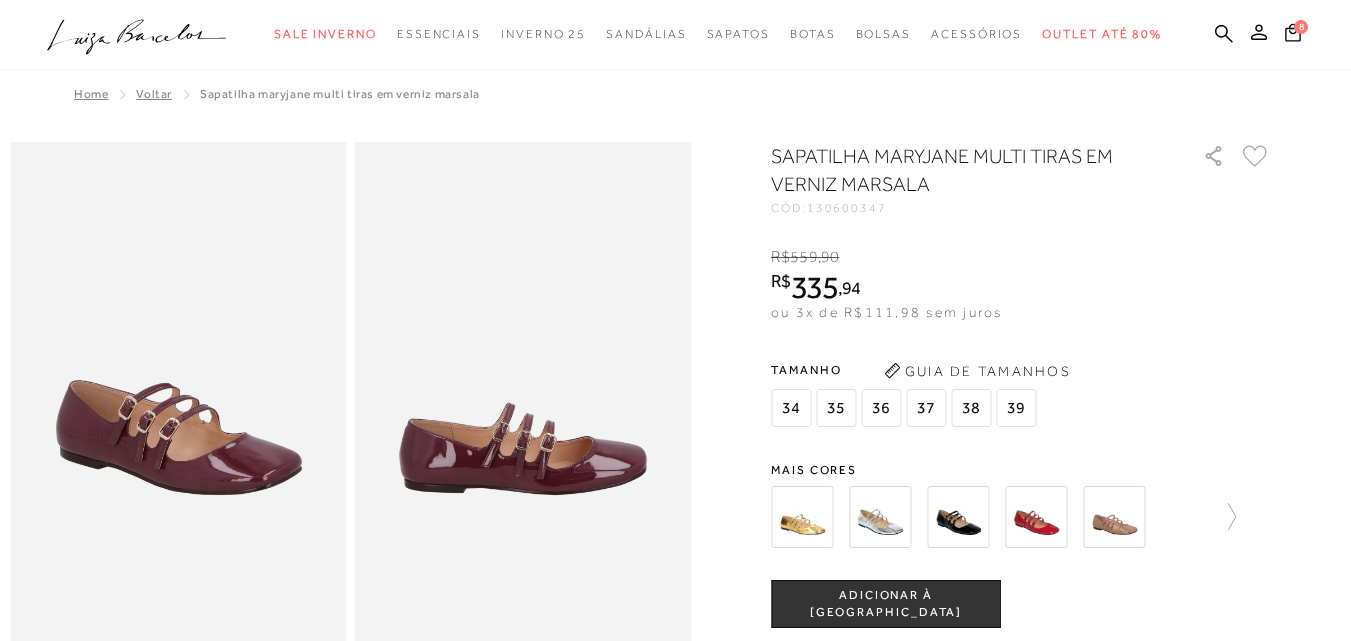 click on "ADICIONAR À SACOLA" at bounding box center (886, 604) 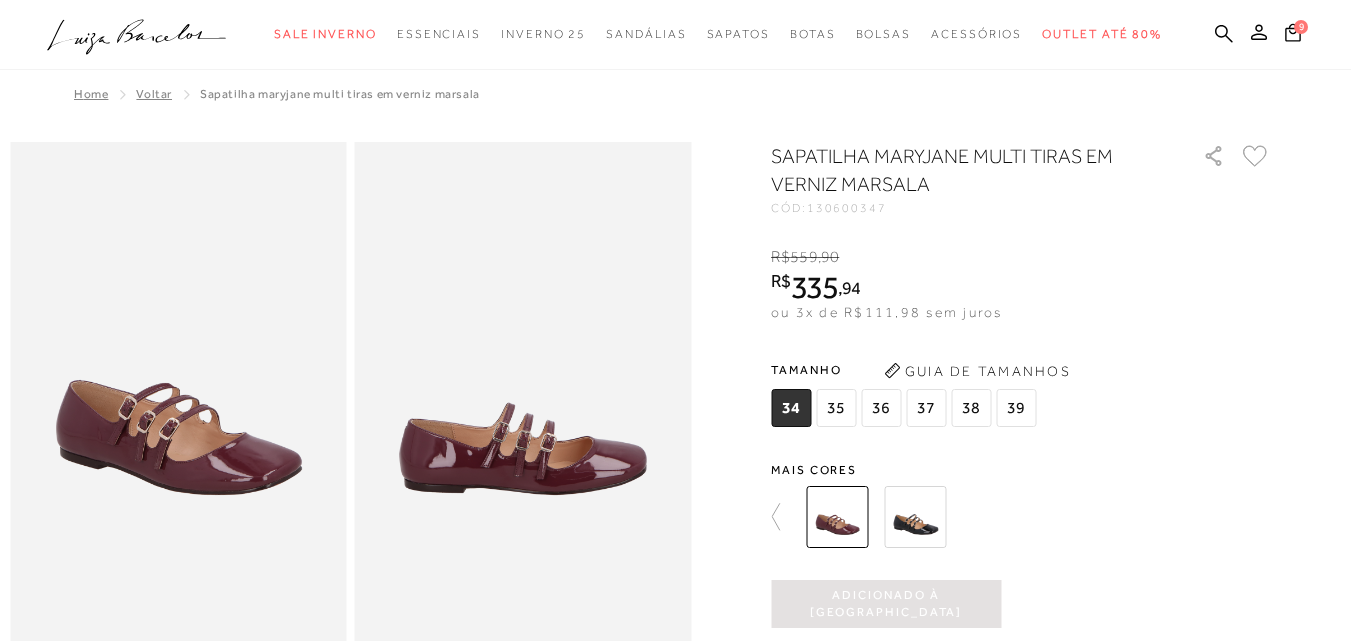 scroll, scrollTop: 0, scrollLeft: 0, axis: both 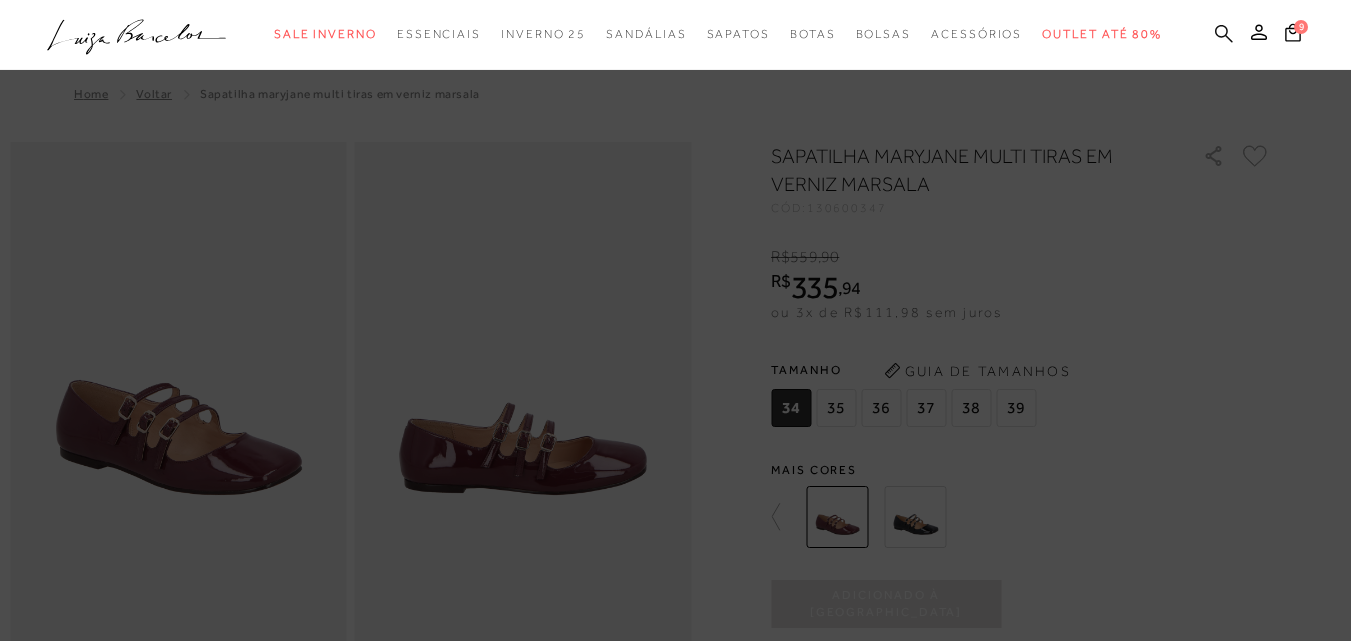 click 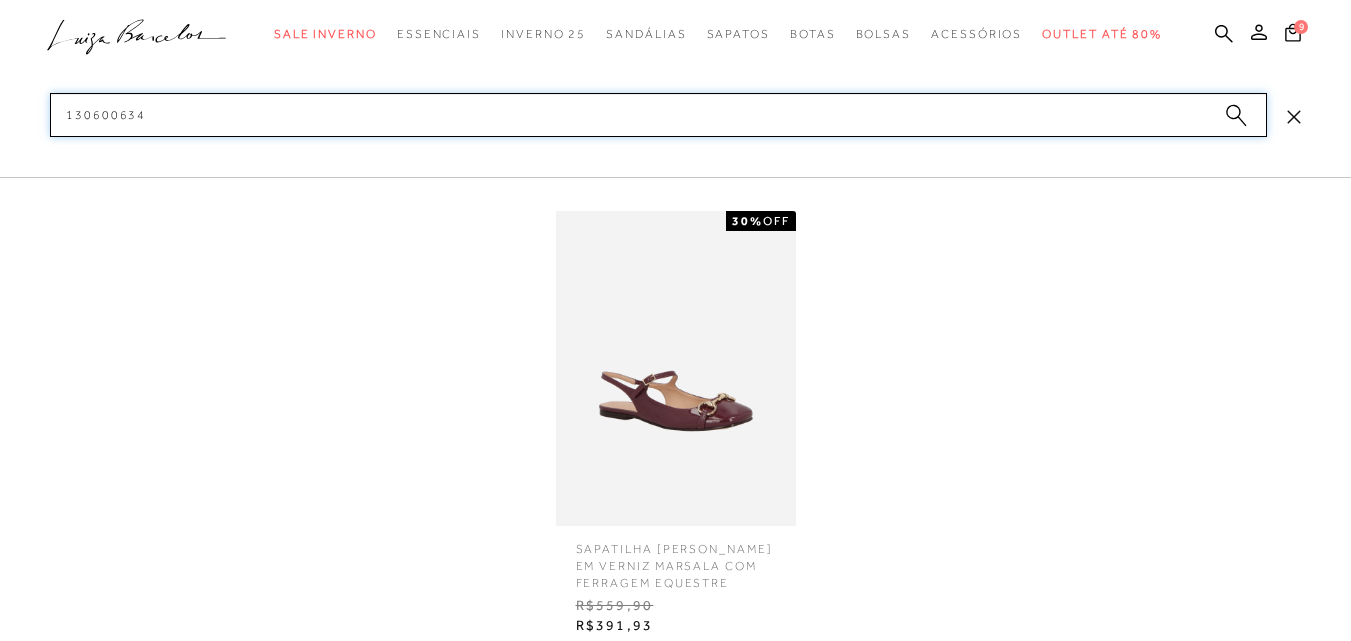 type on "130600634" 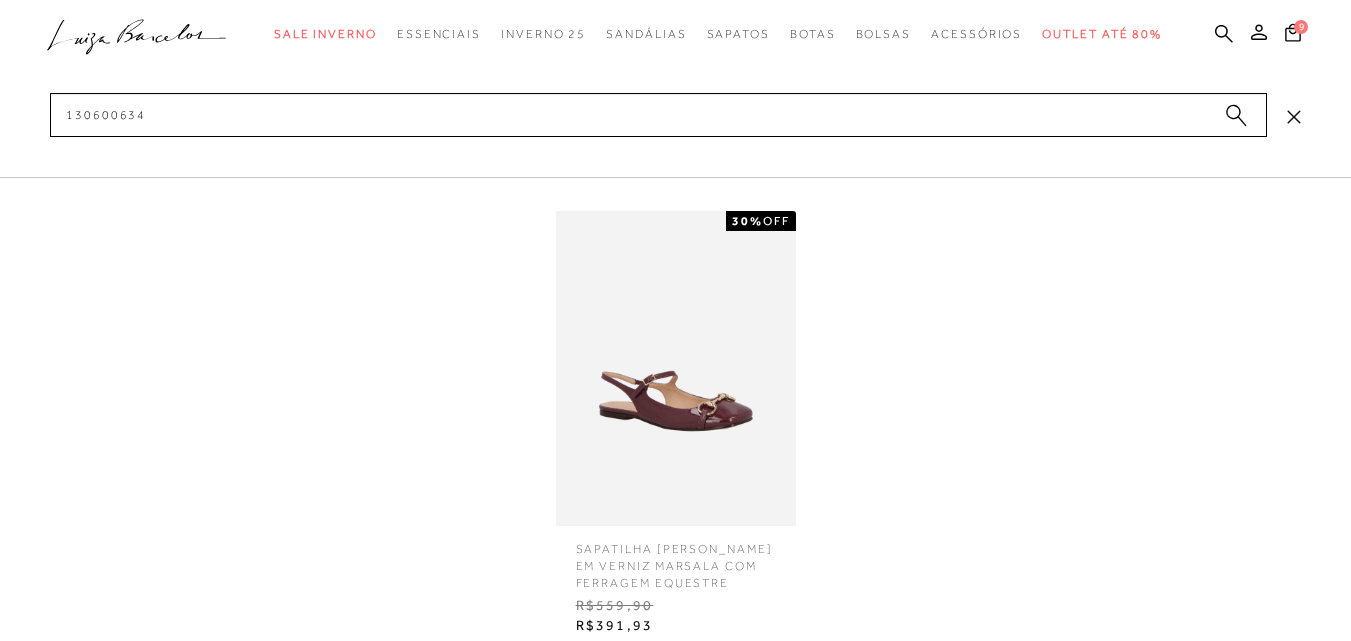 click at bounding box center (676, 368) 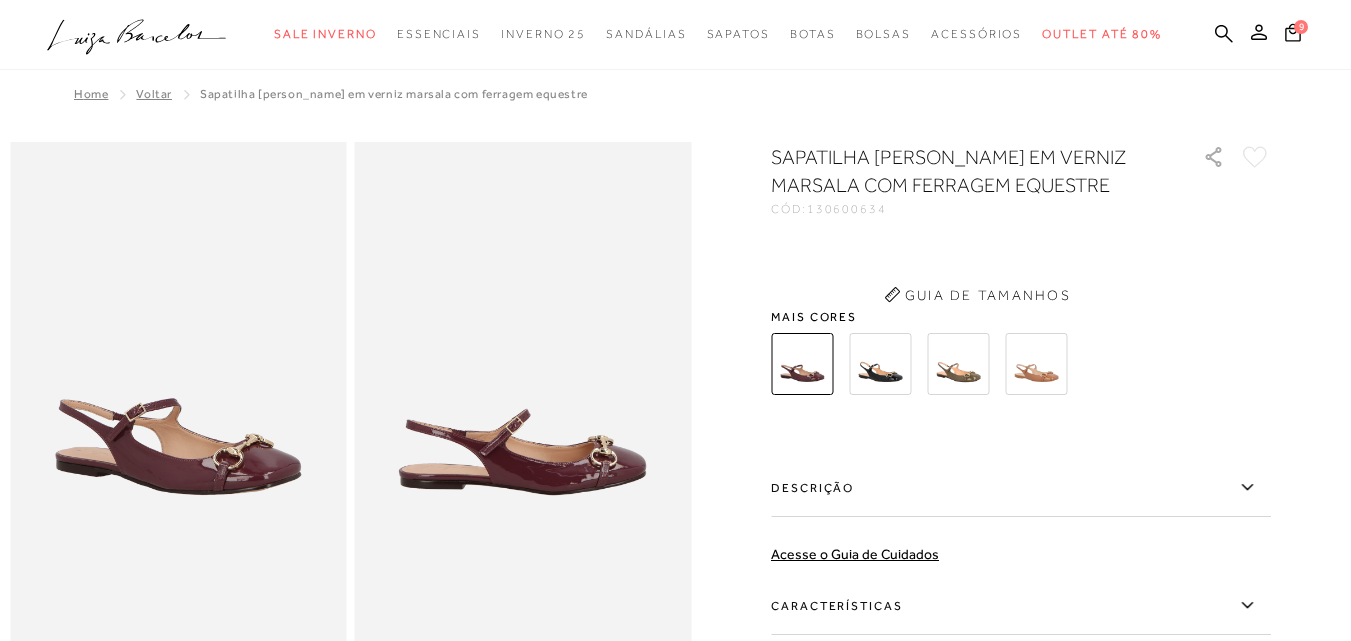 scroll, scrollTop: 0, scrollLeft: 0, axis: both 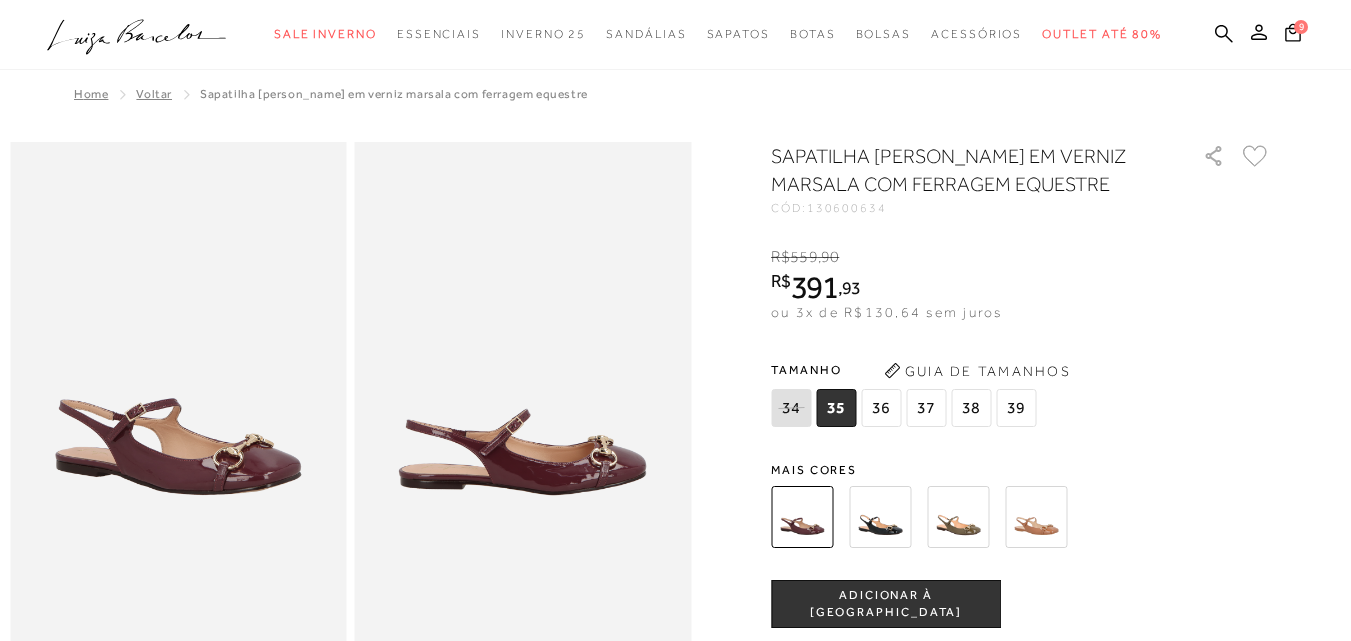 click on "ADICIONAR À SACOLA" at bounding box center (886, 604) 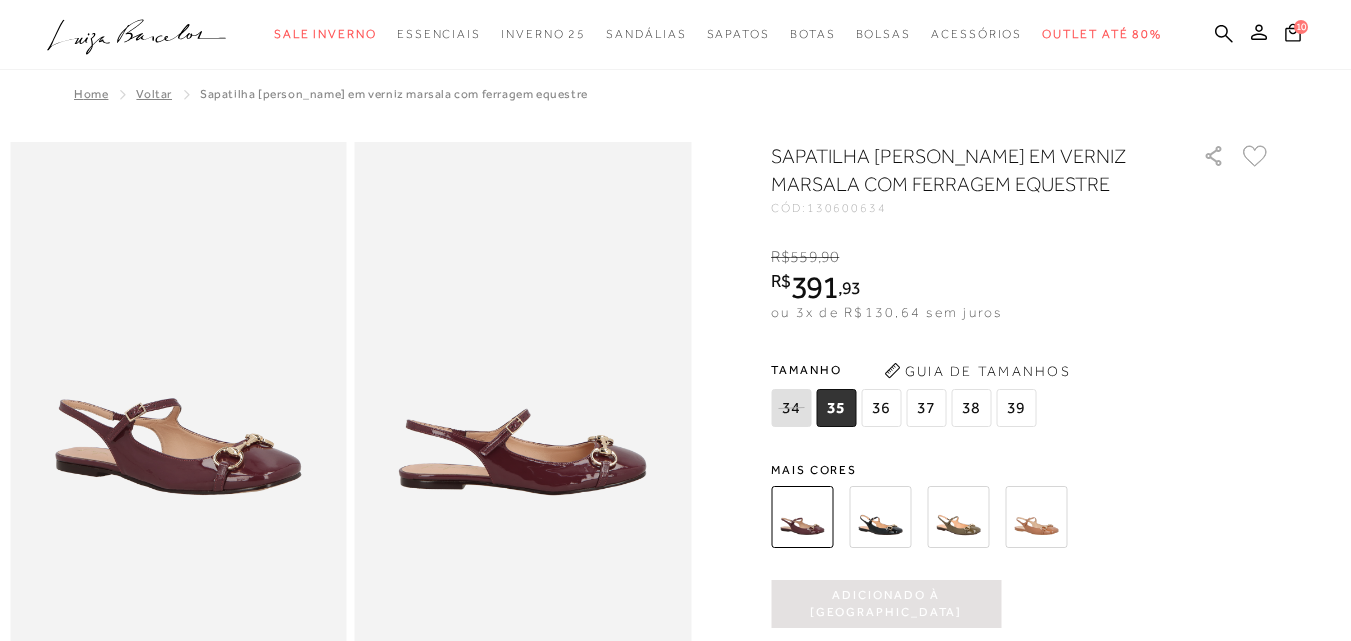 scroll, scrollTop: 0, scrollLeft: 0, axis: both 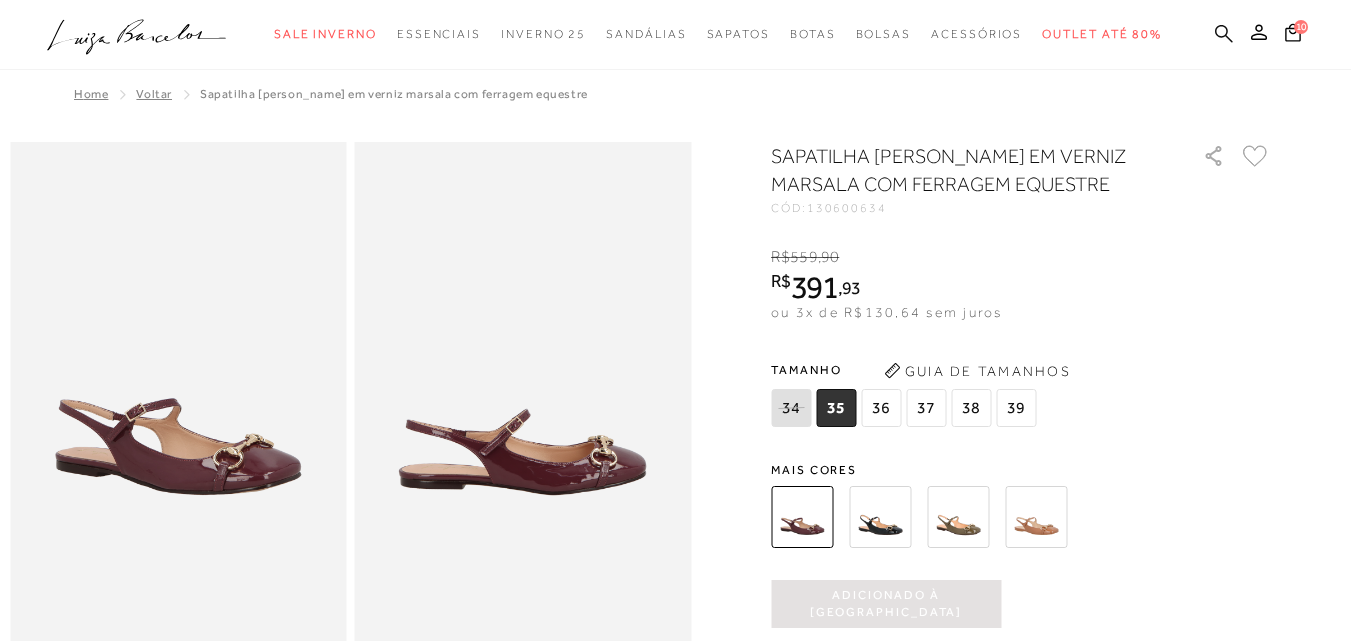 click 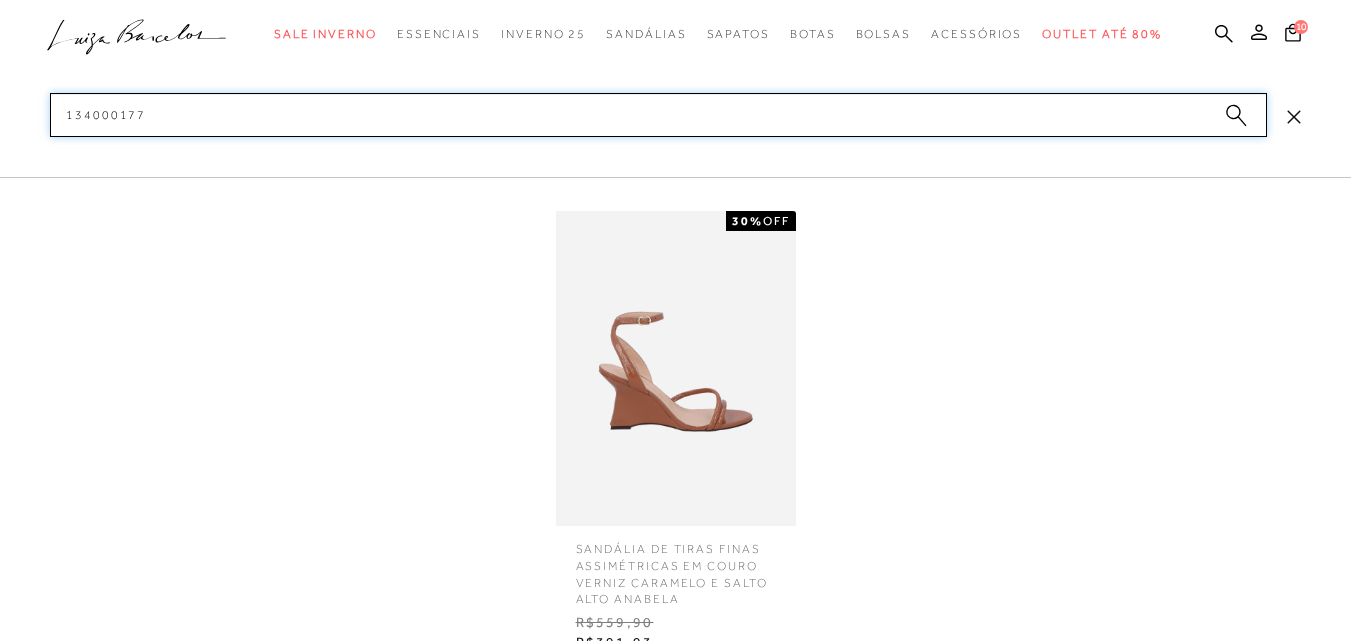 type on "134000177" 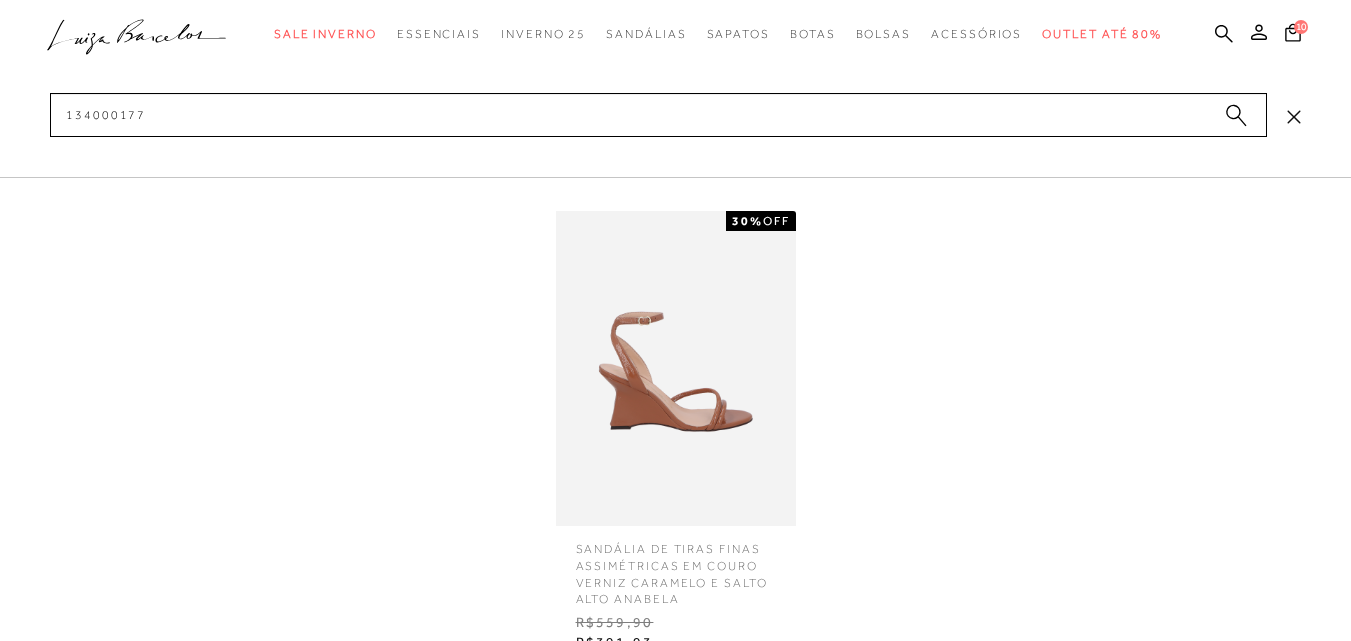 click at bounding box center [676, 368] 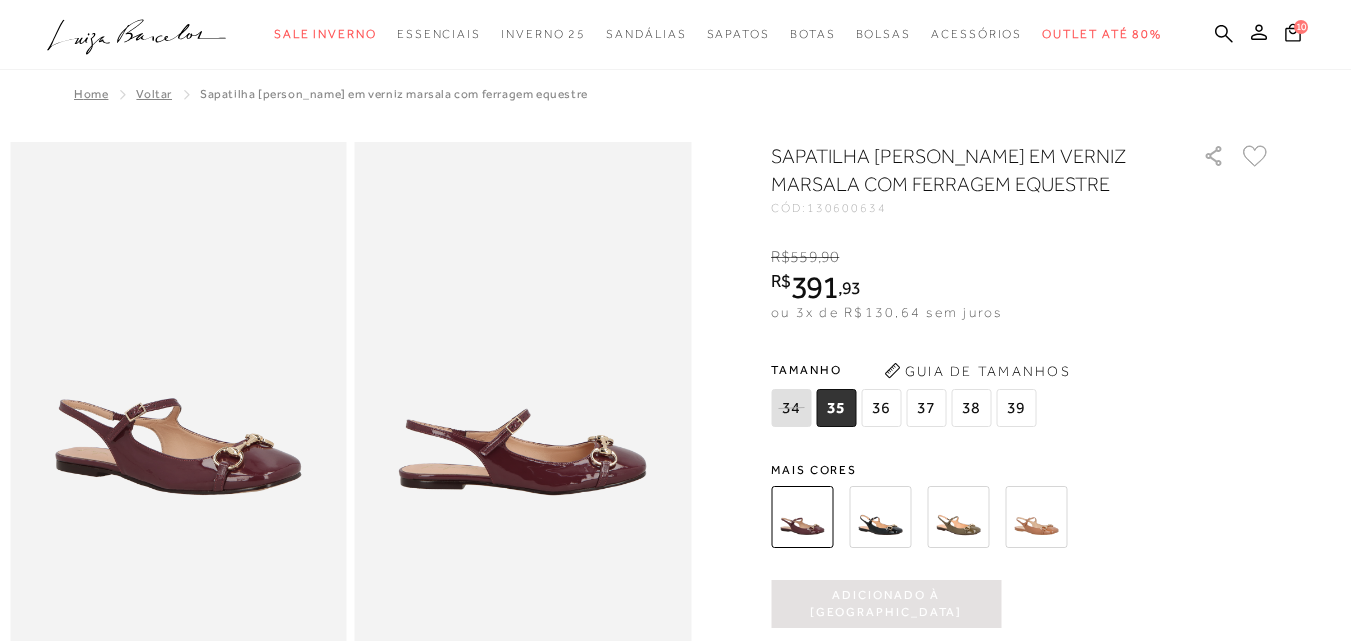 type 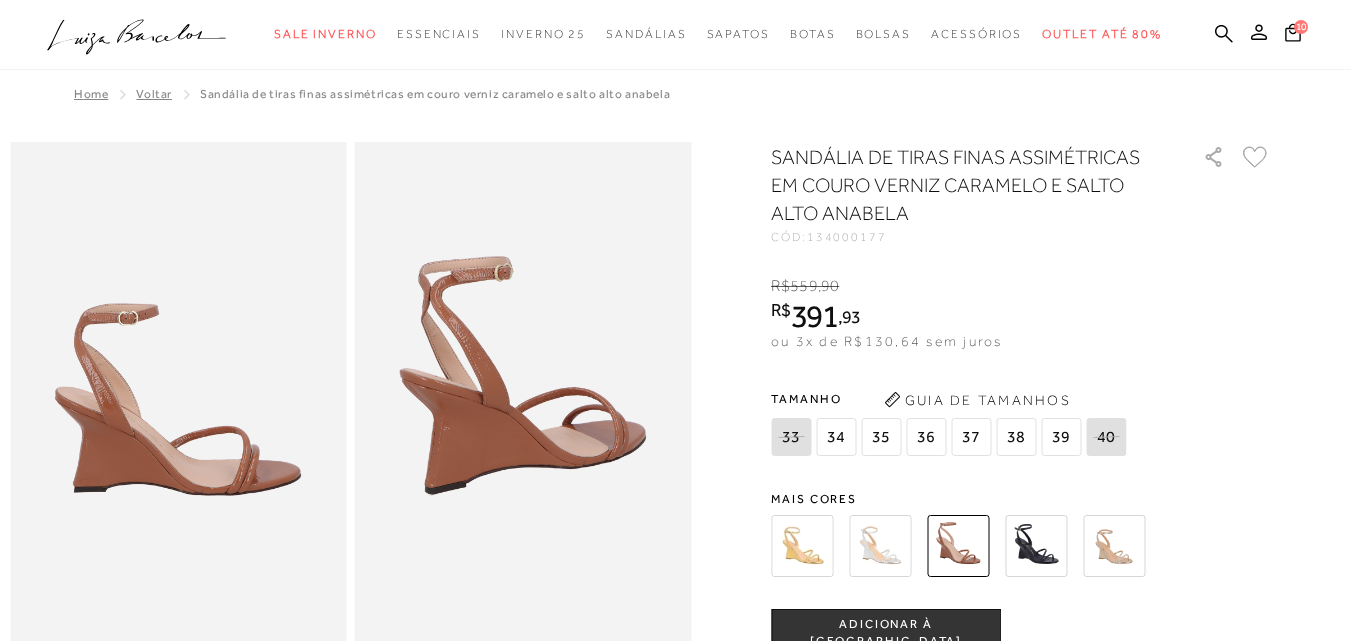 scroll, scrollTop: 0, scrollLeft: 0, axis: both 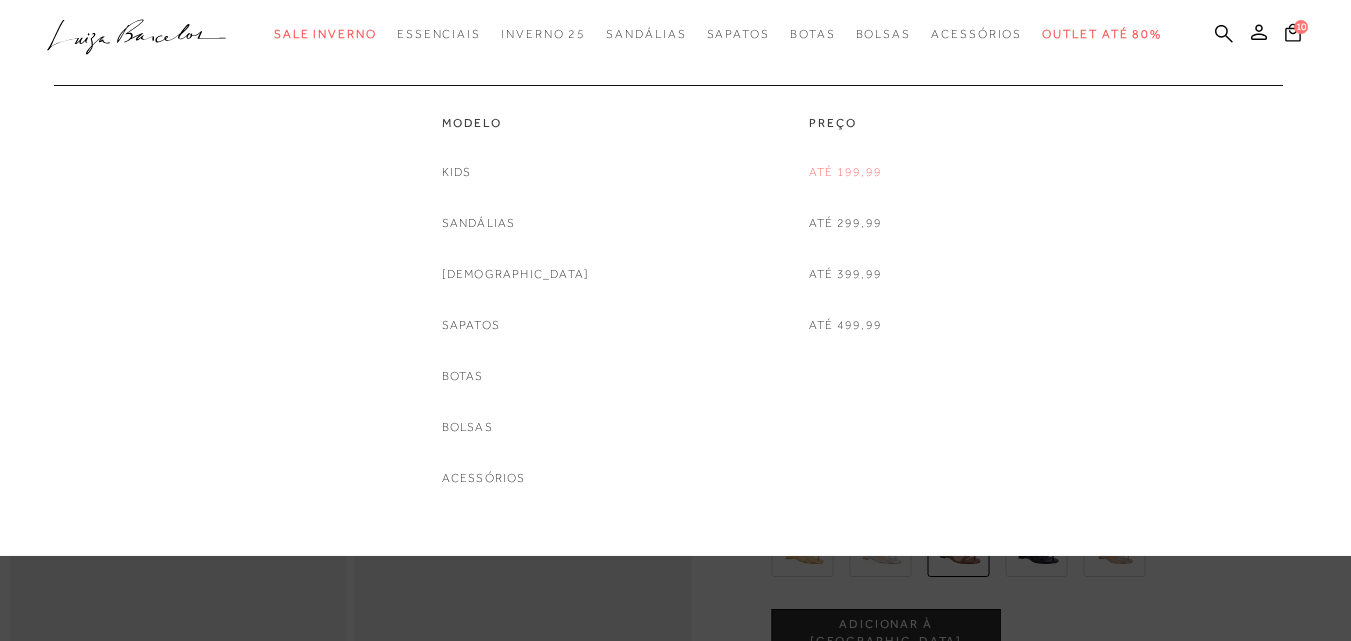 click on "Até 199,99" at bounding box center [845, 172] 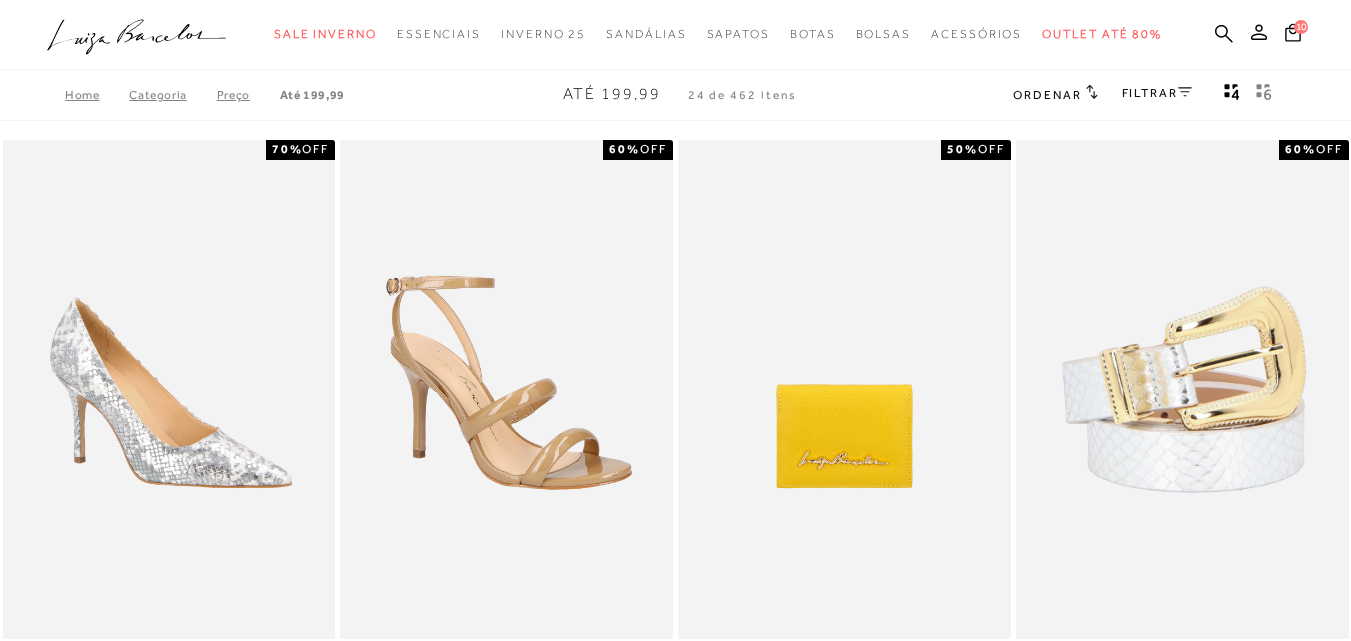 scroll, scrollTop: 0, scrollLeft: 0, axis: both 